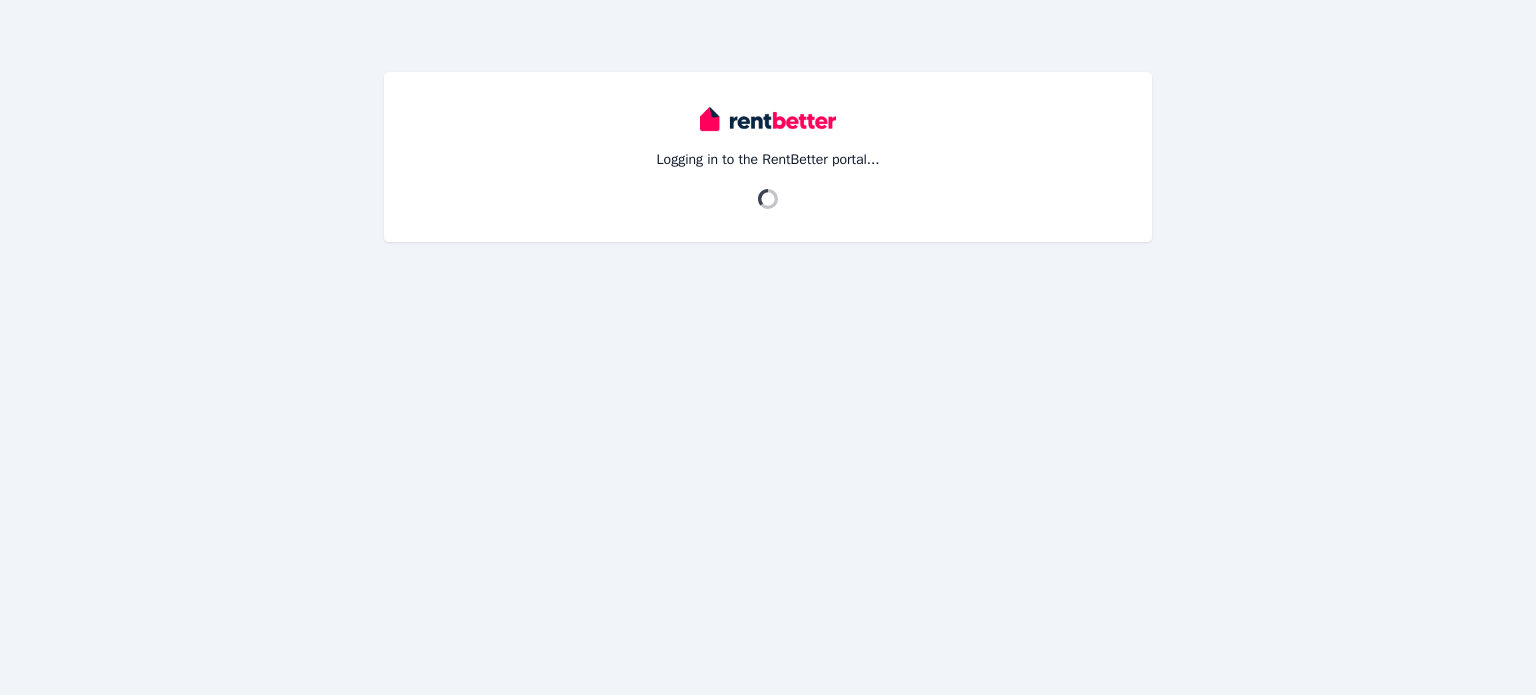 scroll, scrollTop: 0, scrollLeft: 0, axis: both 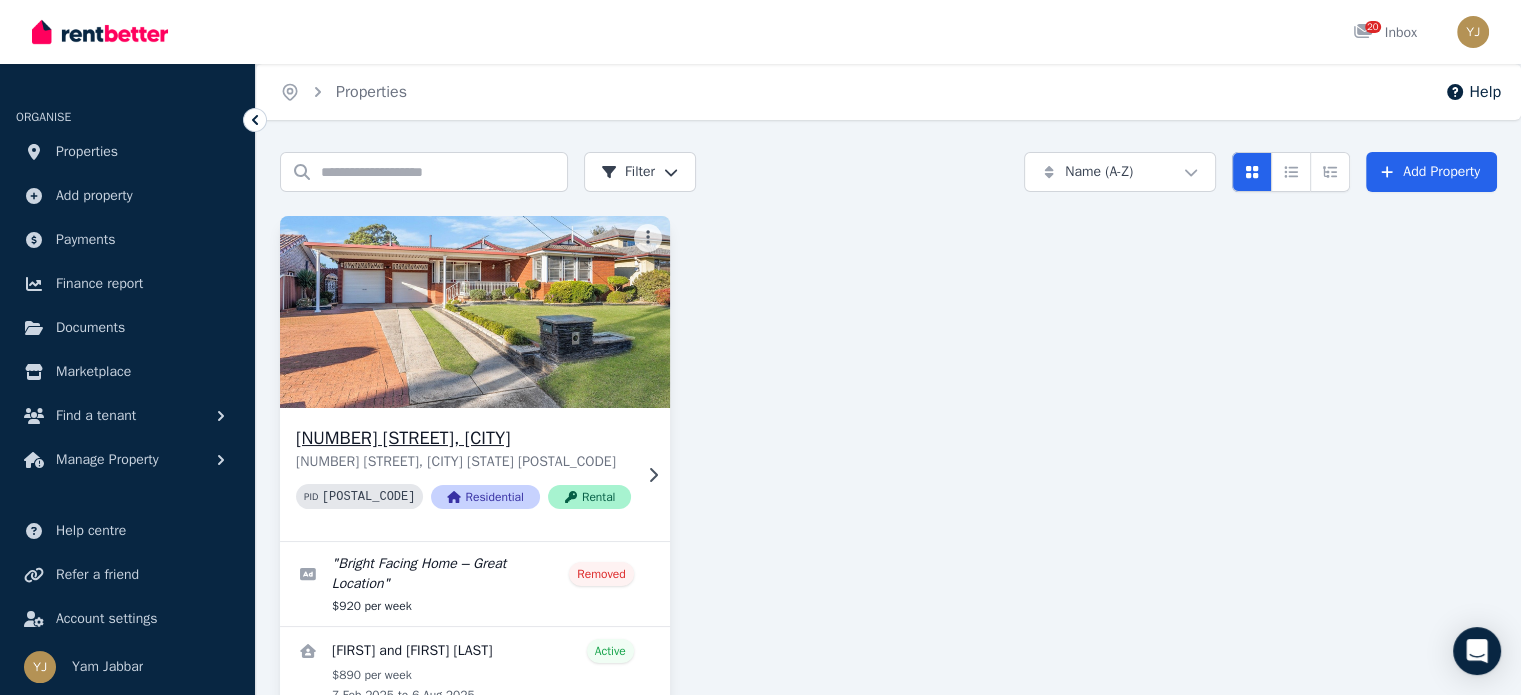 click on "[NUMBER] [STREET], [CITY] [STATE] [POSTAL_CODE]" at bounding box center (463, 462) 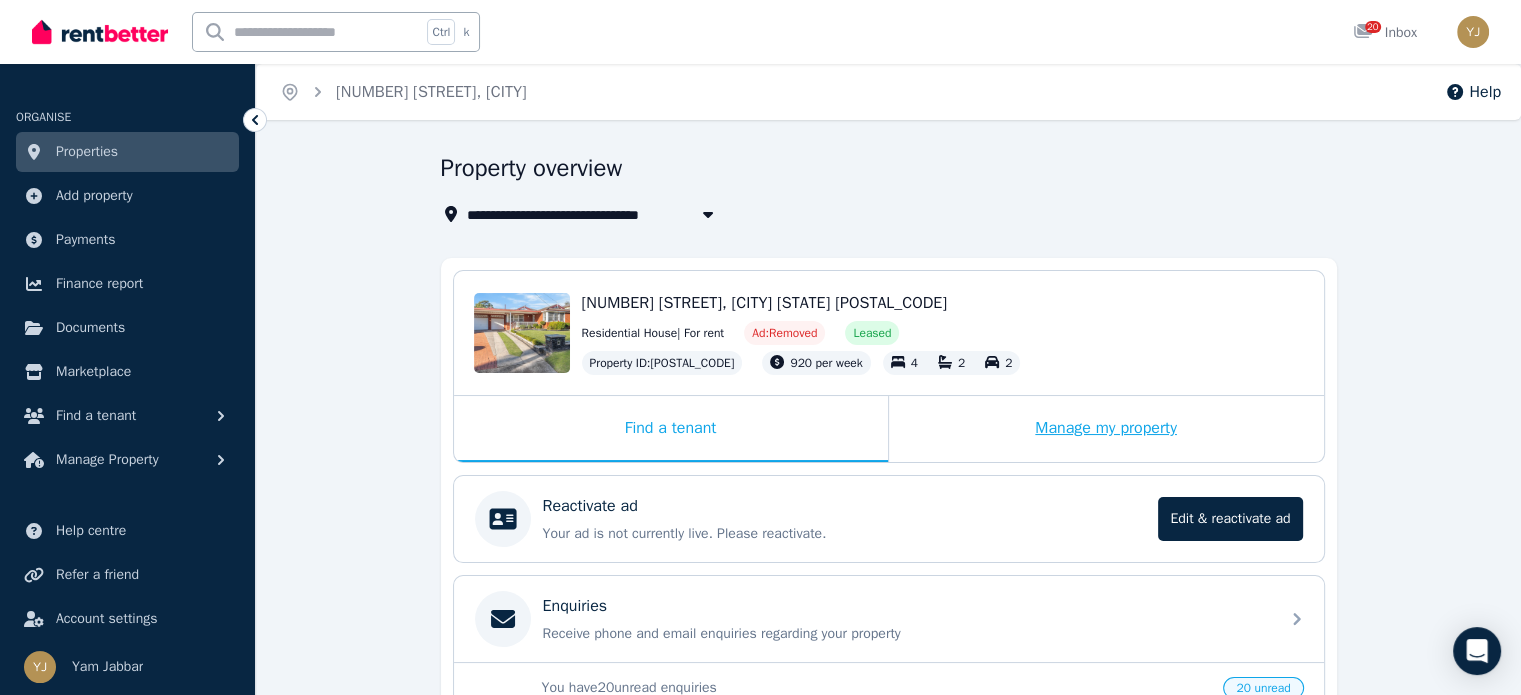 click on "Manage my property" at bounding box center (1106, 429) 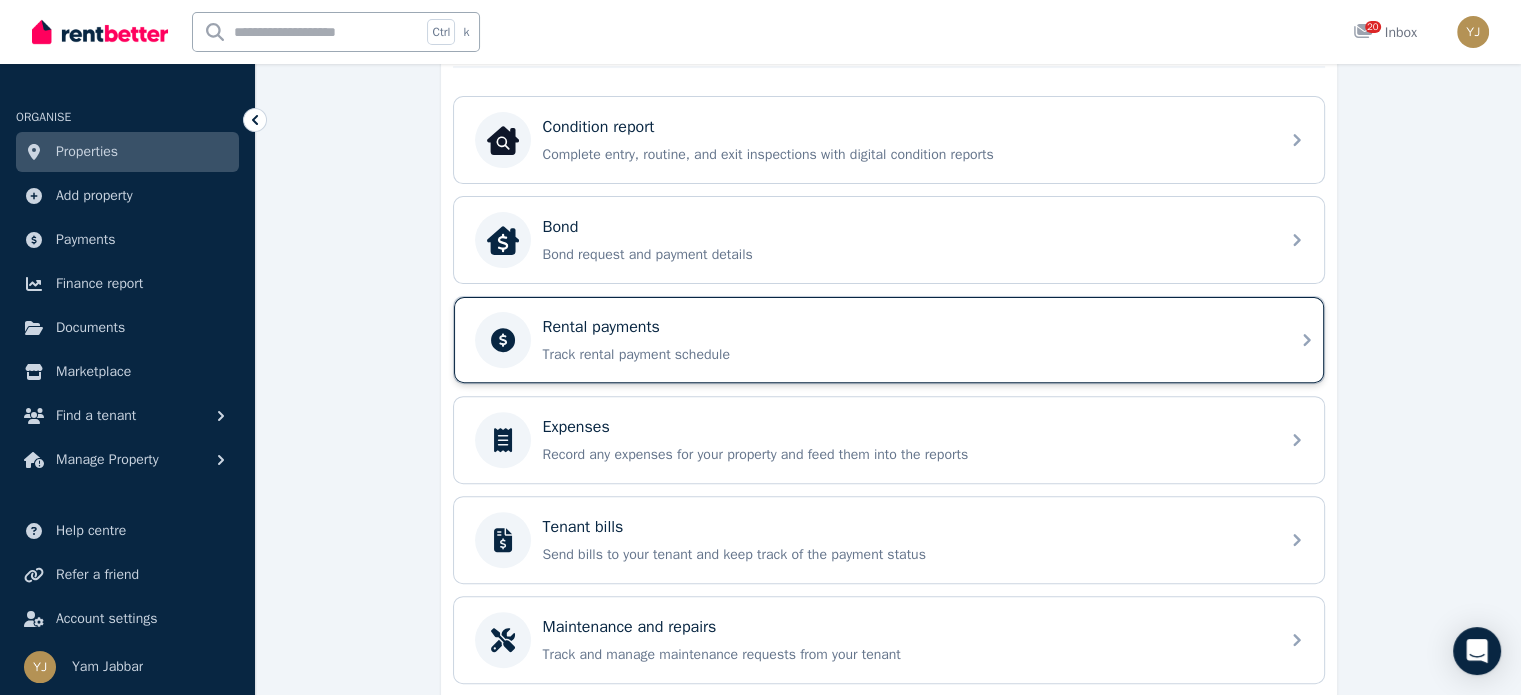 scroll, scrollTop: 656, scrollLeft: 0, axis: vertical 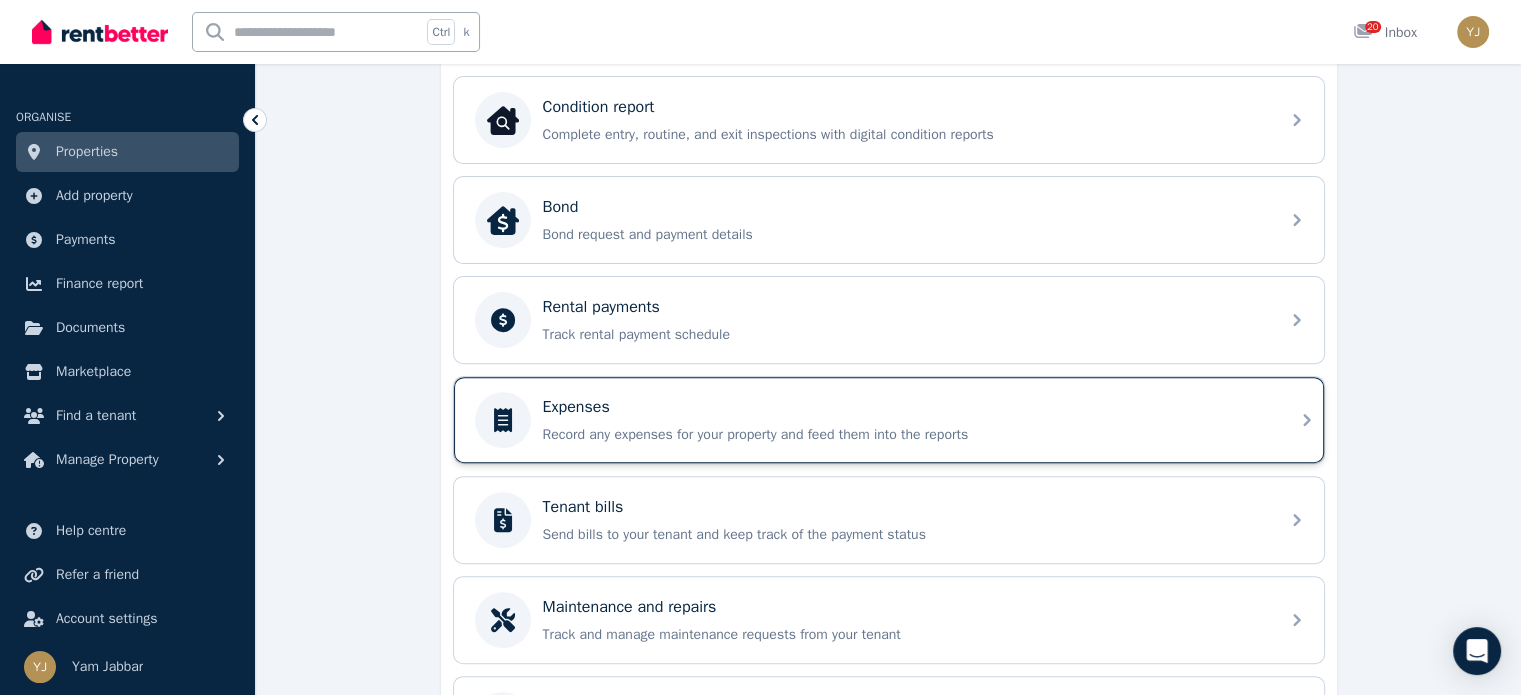 click on "Record any expenses for your property and feed them into the reports" at bounding box center (905, 435) 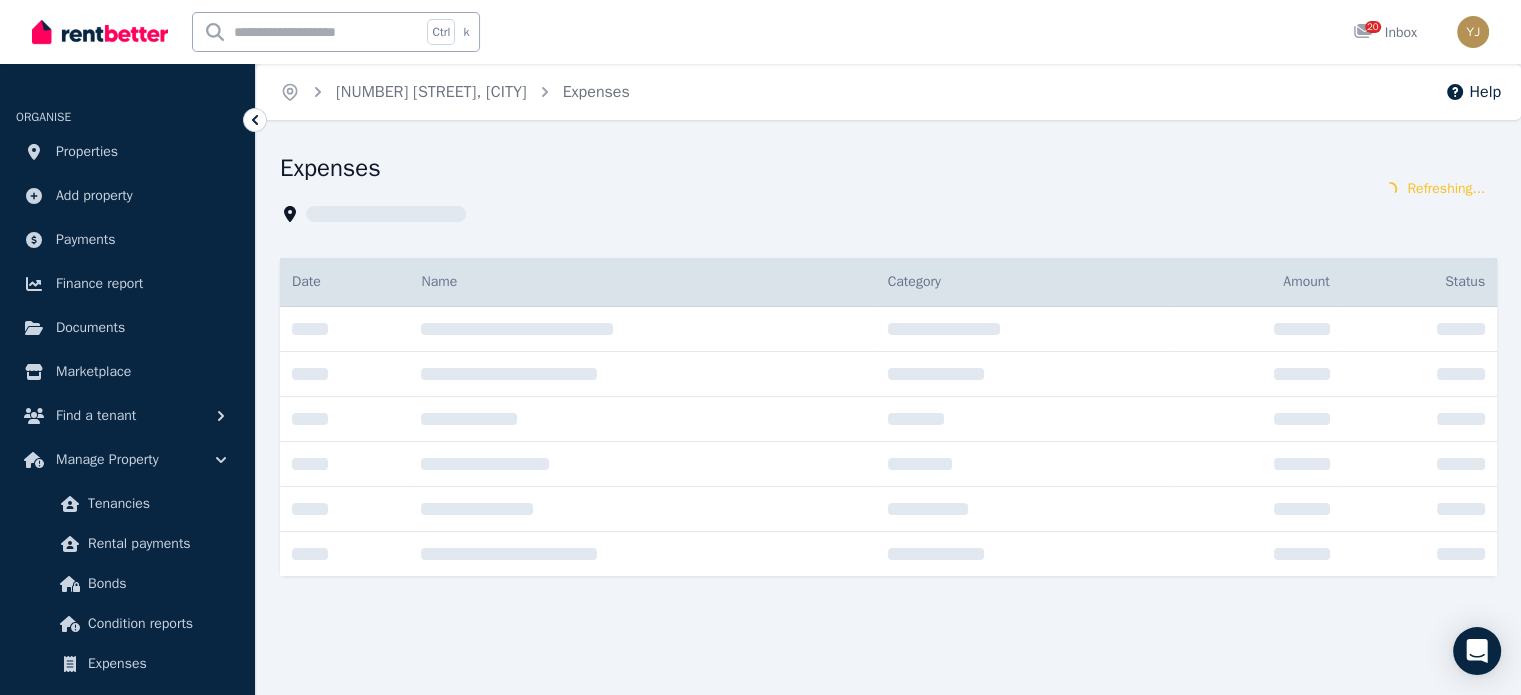 scroll, scrollTop: 0, scrollLeft: 0, axis: both 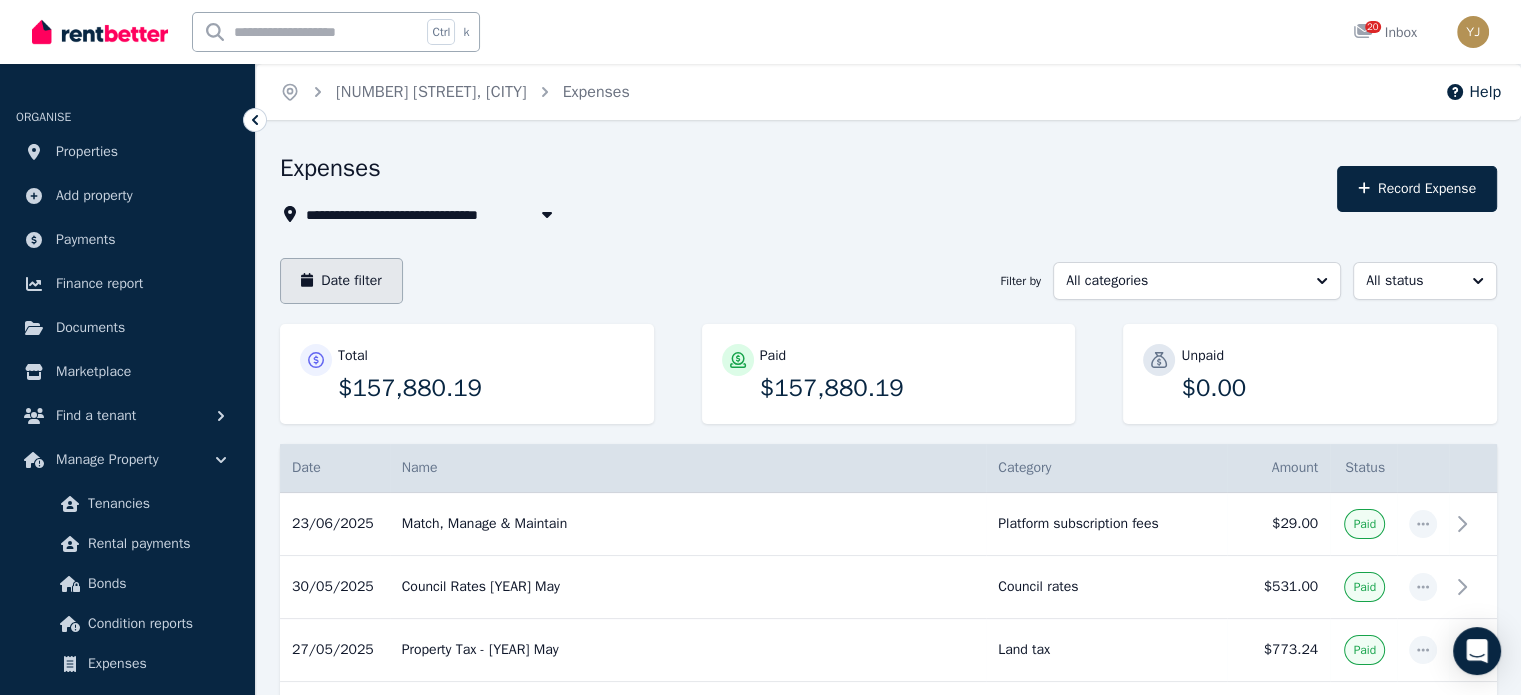 click on "Date filter" at bounding box center (341, 281) 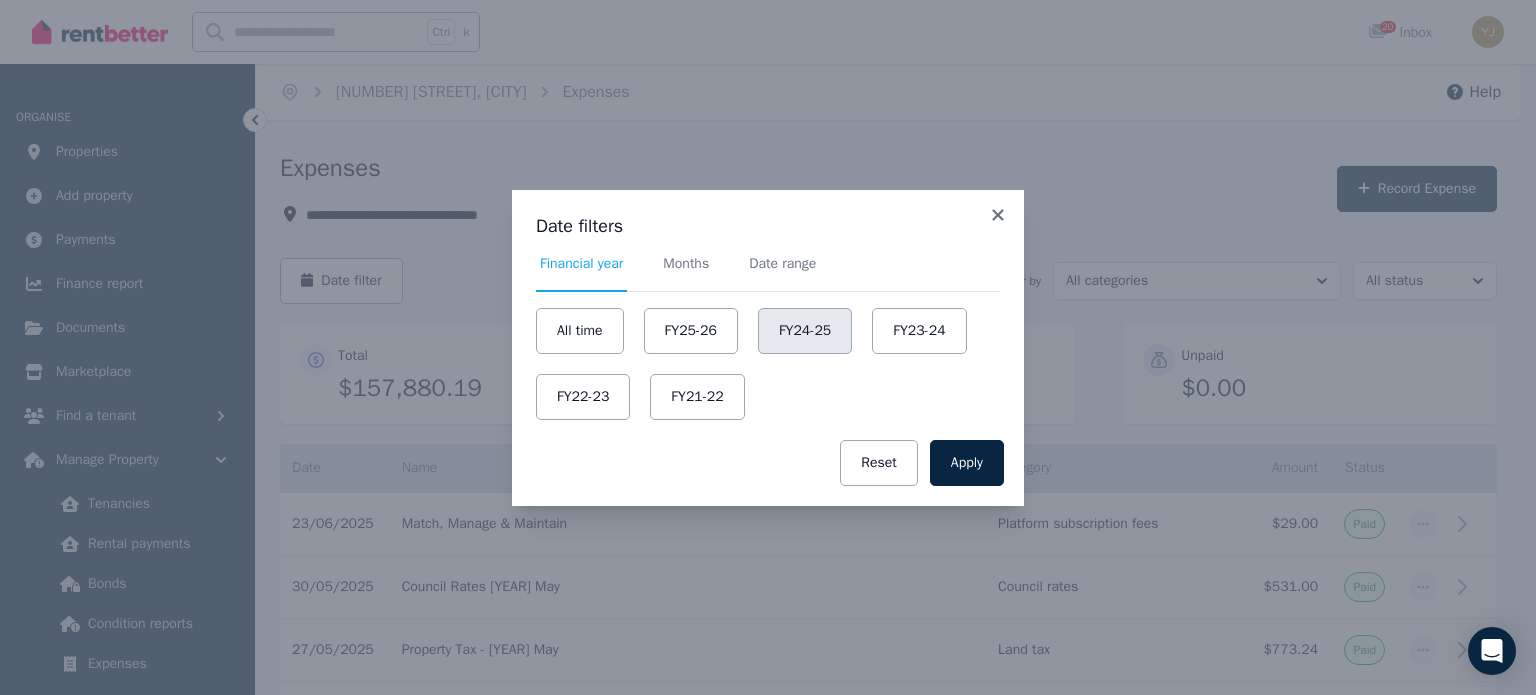 click on "FY24-25" at bounding box center [805, 331] 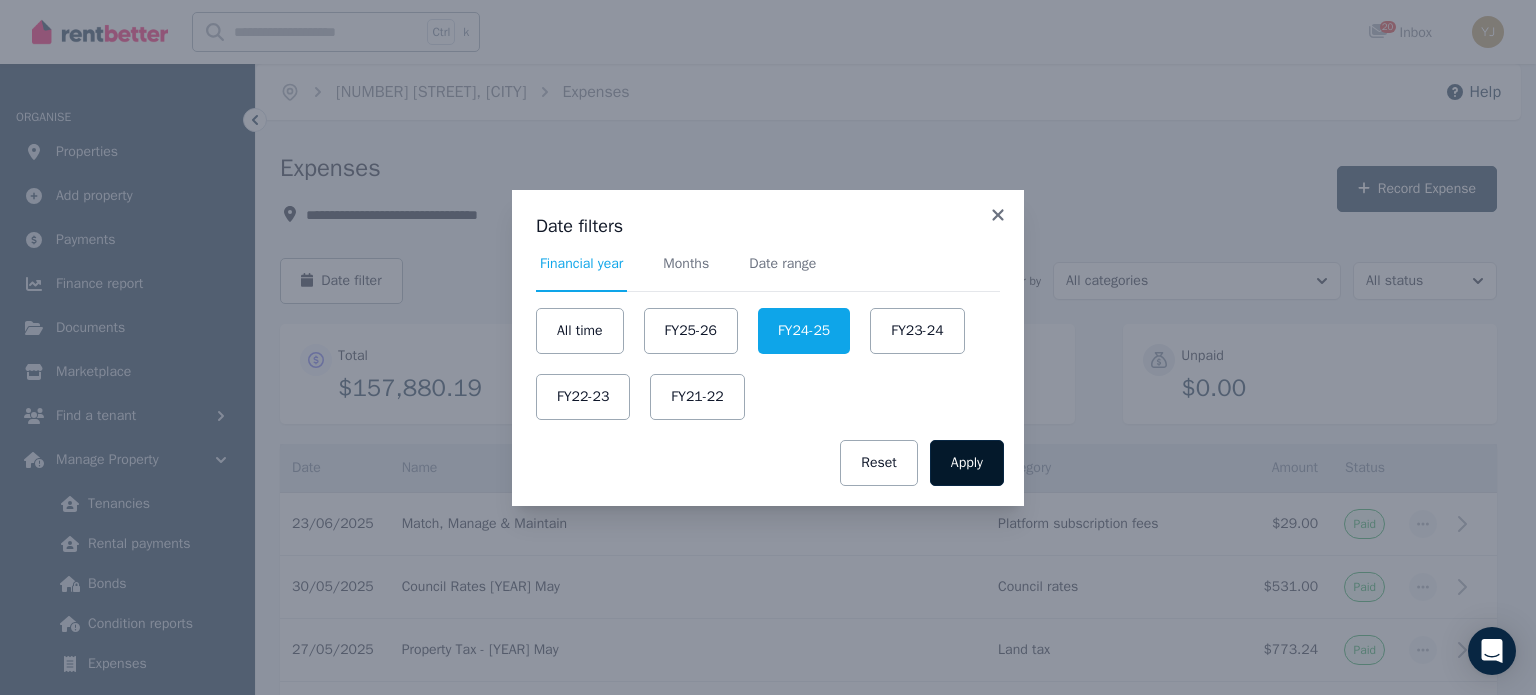 click on "Apply" at bounding box center [967, 463] 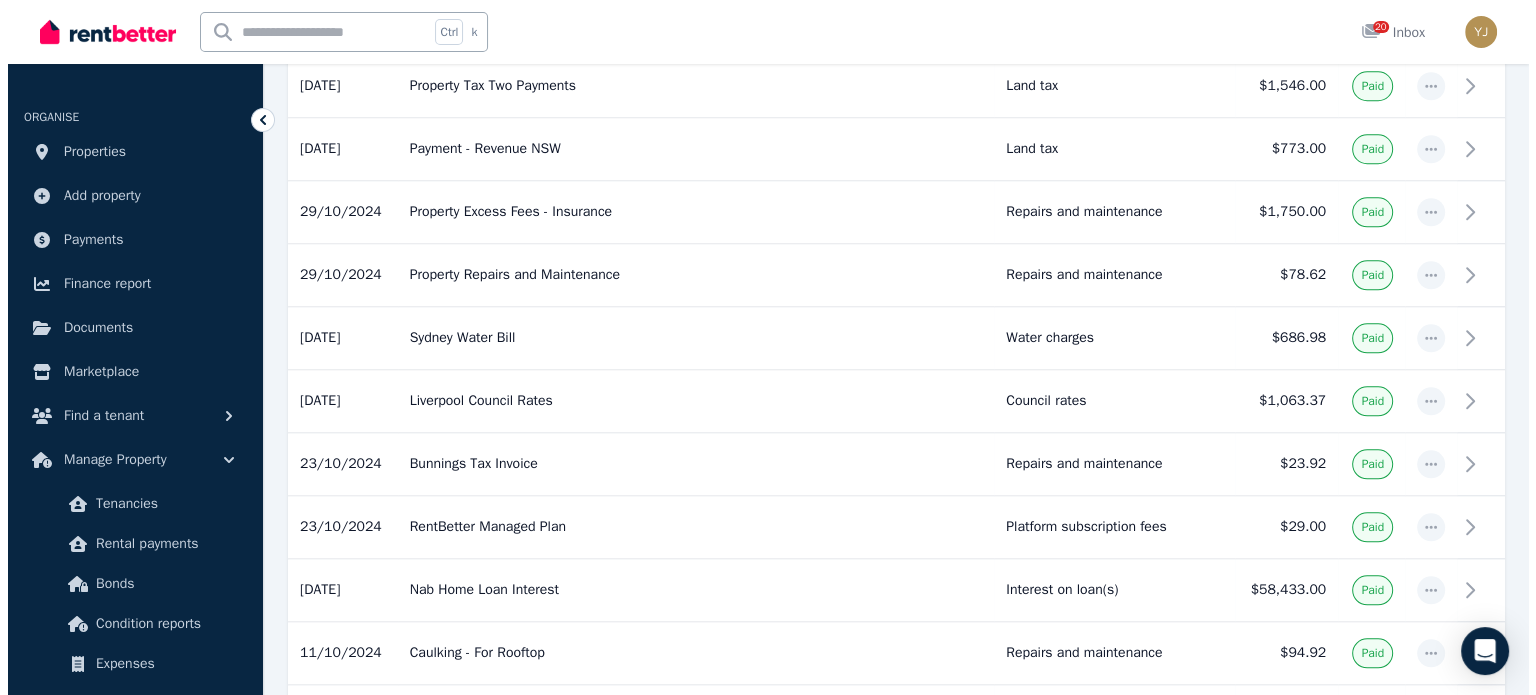 scroll, scrollTop: 1834, scrollLeft: 0, axis: vertical 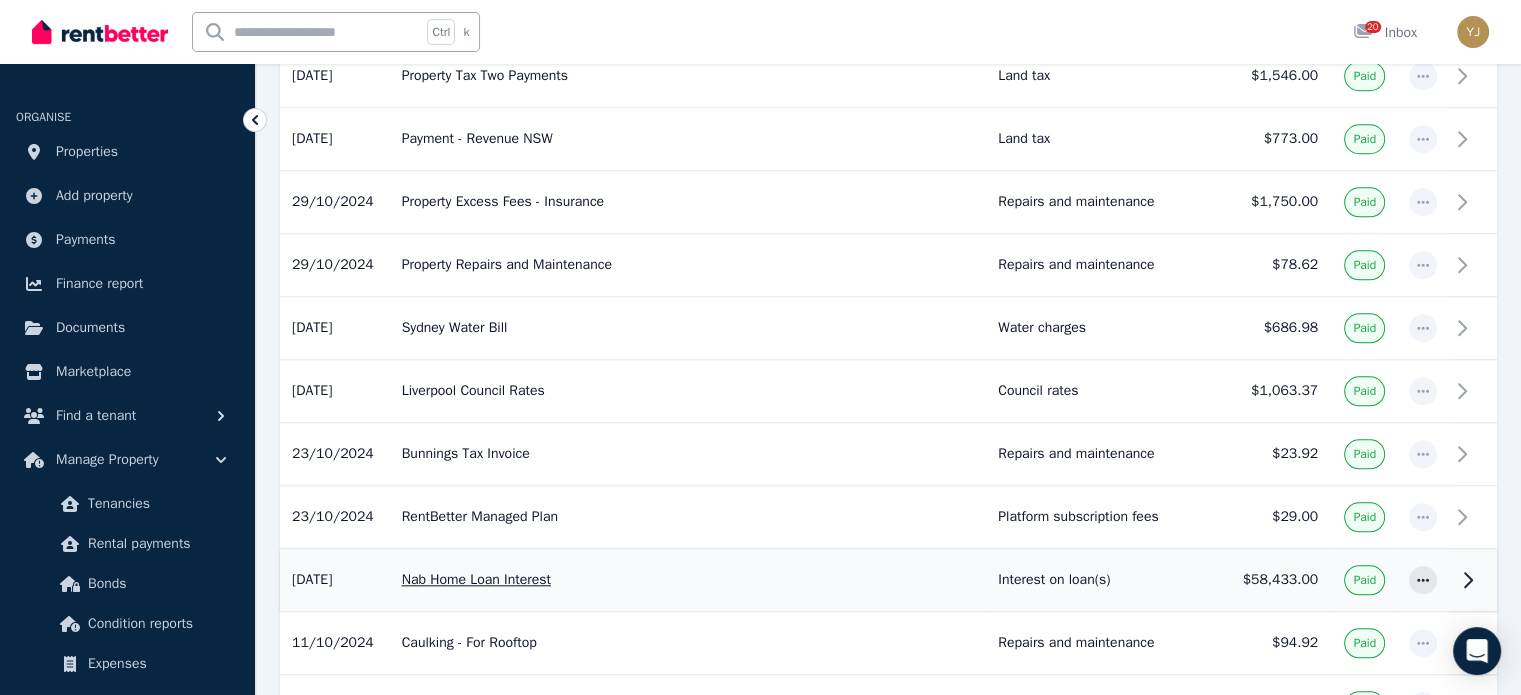click on "$58,433.00" at bounding box center (1278, 580) 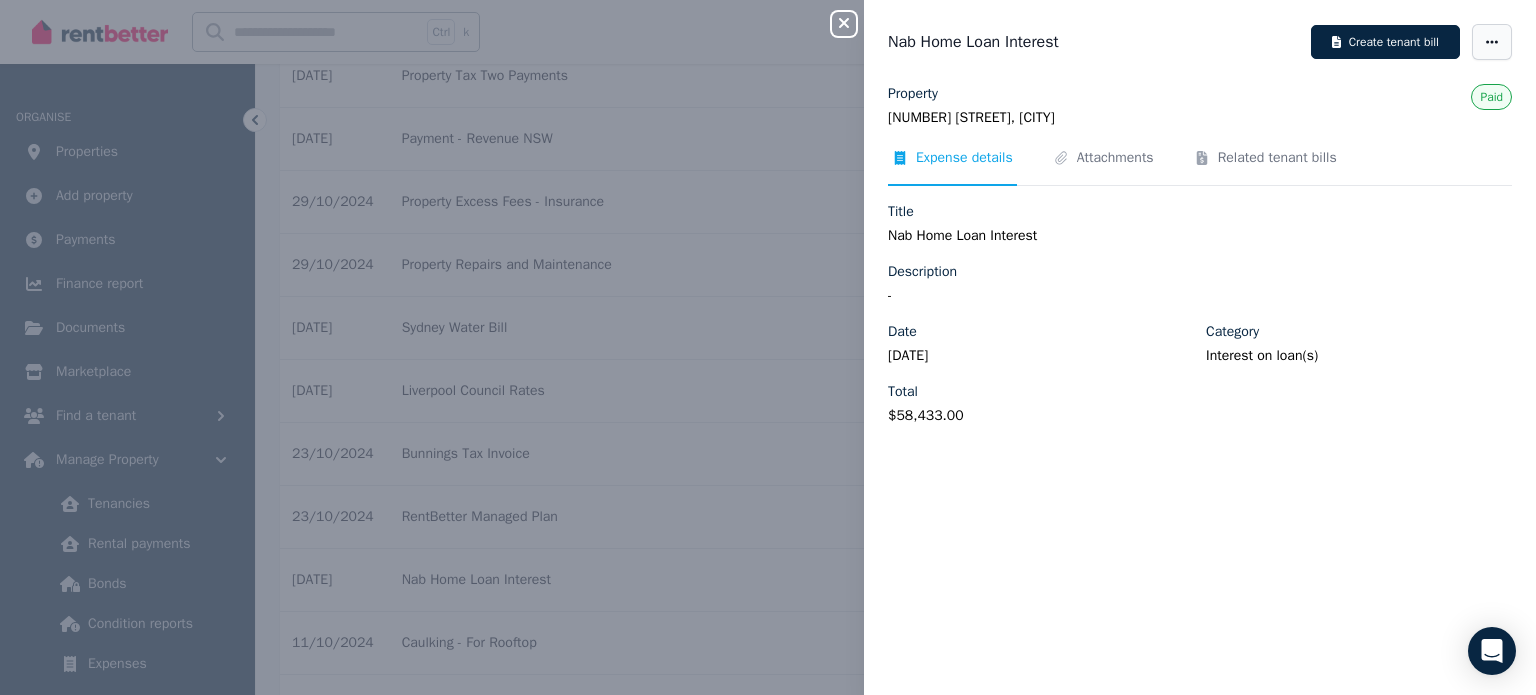 click 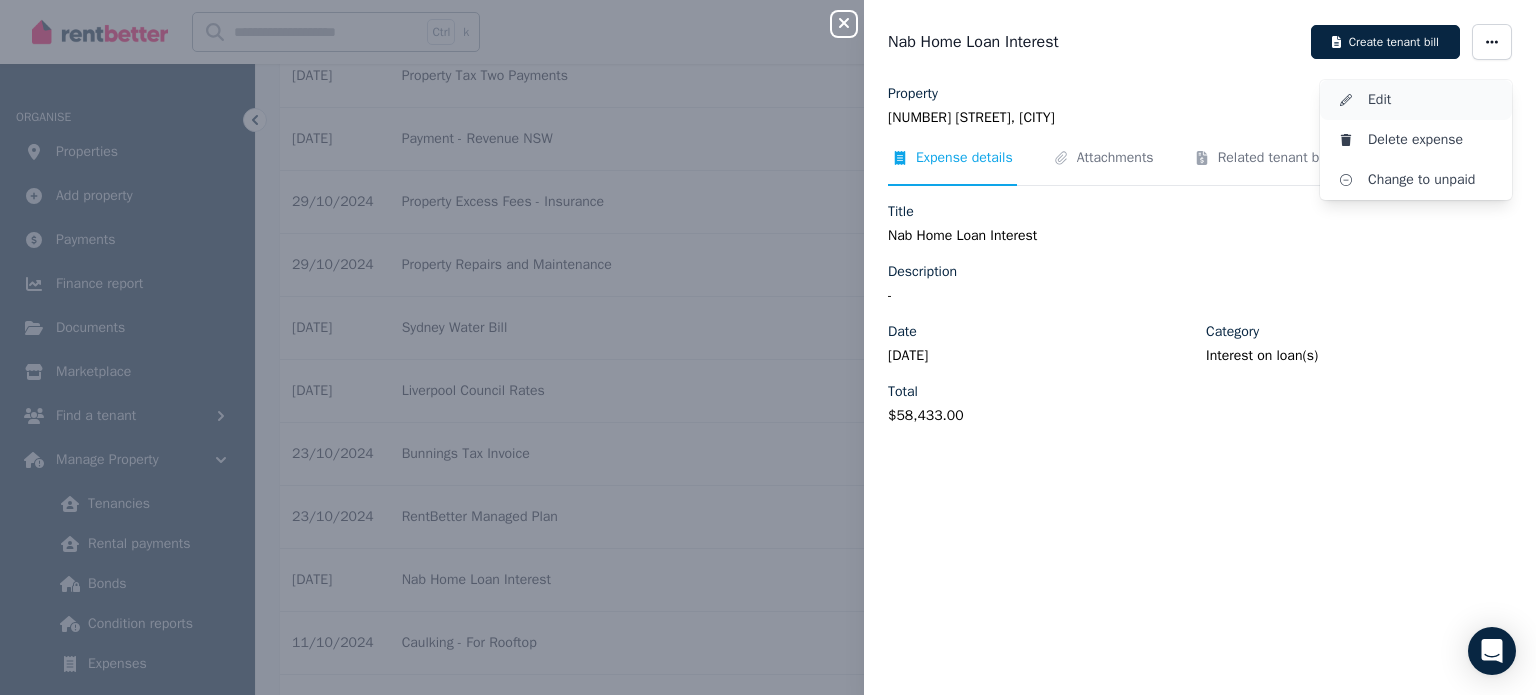 click on "Edit" at bounding box center [1432, 100] 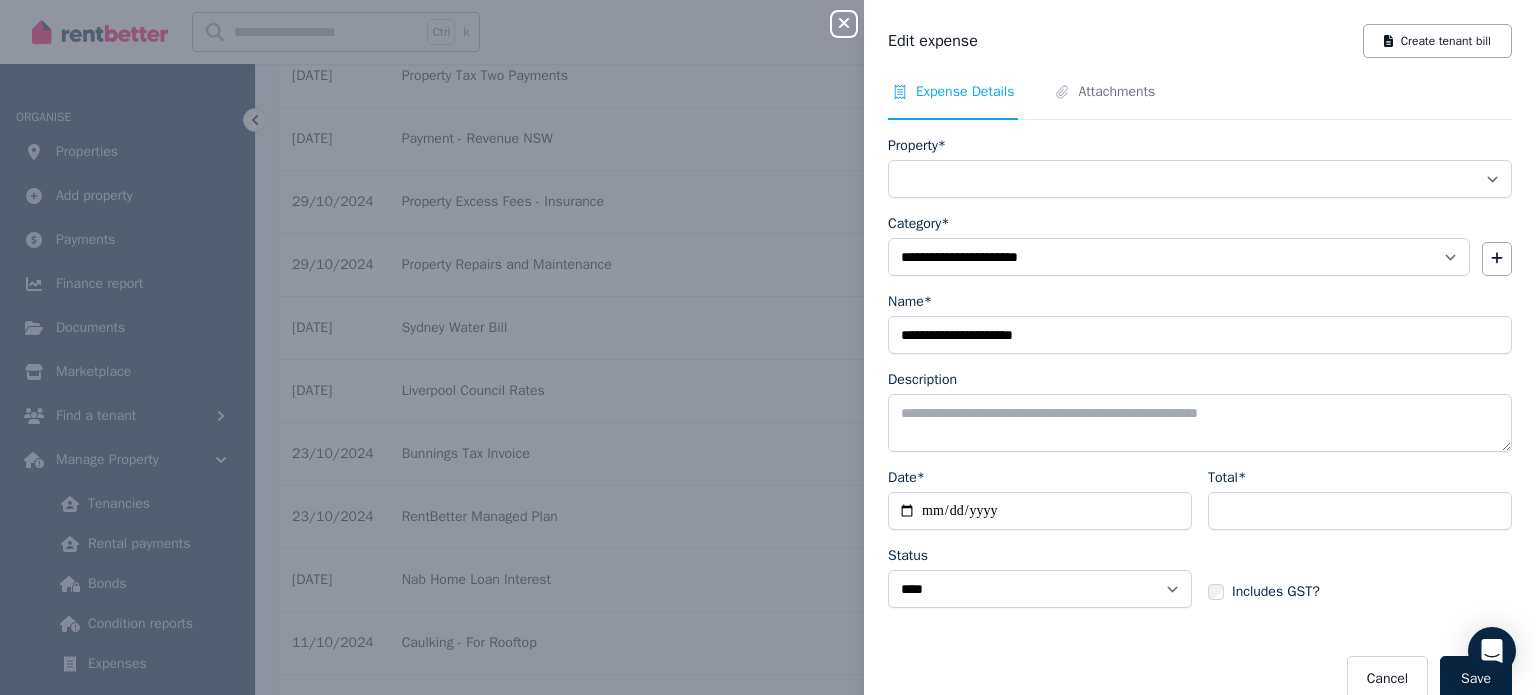 select on "**********" 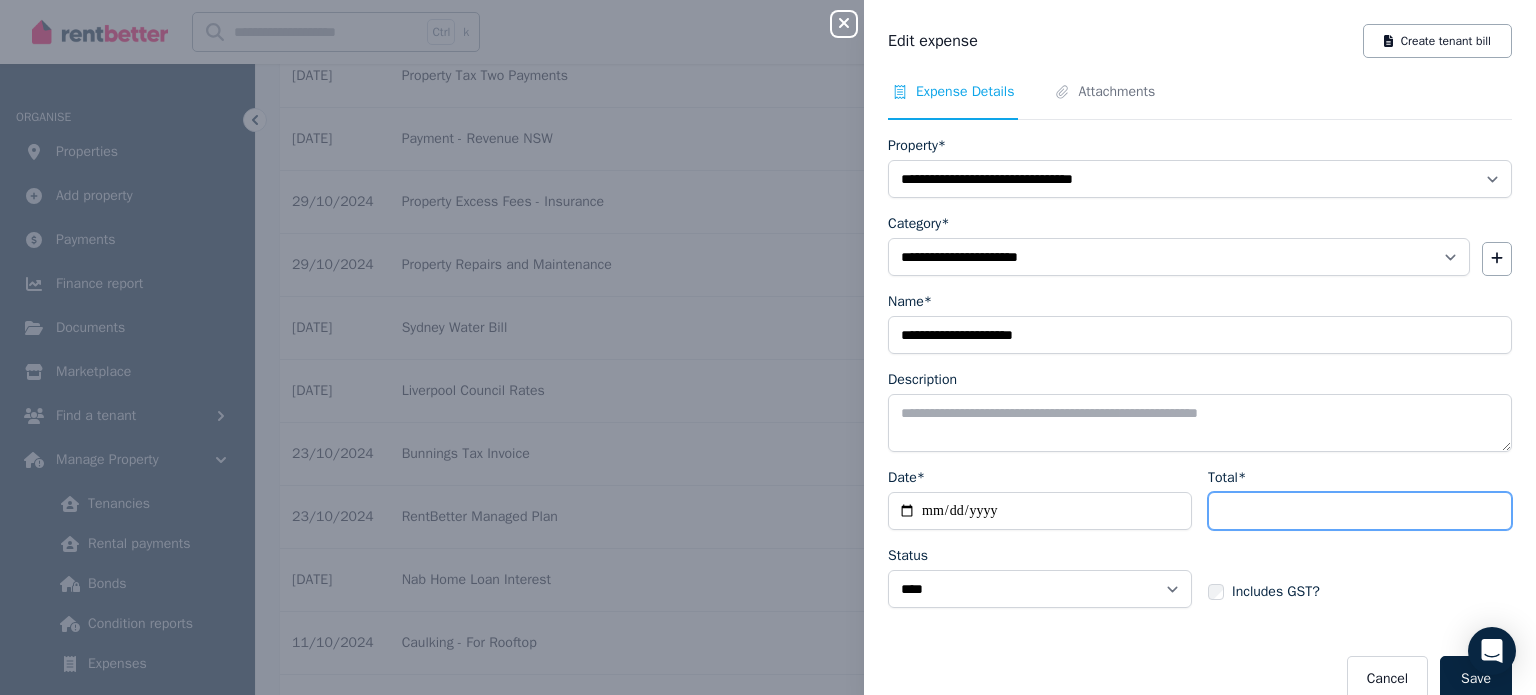 click on "********" at bounding box center (1360, 511) 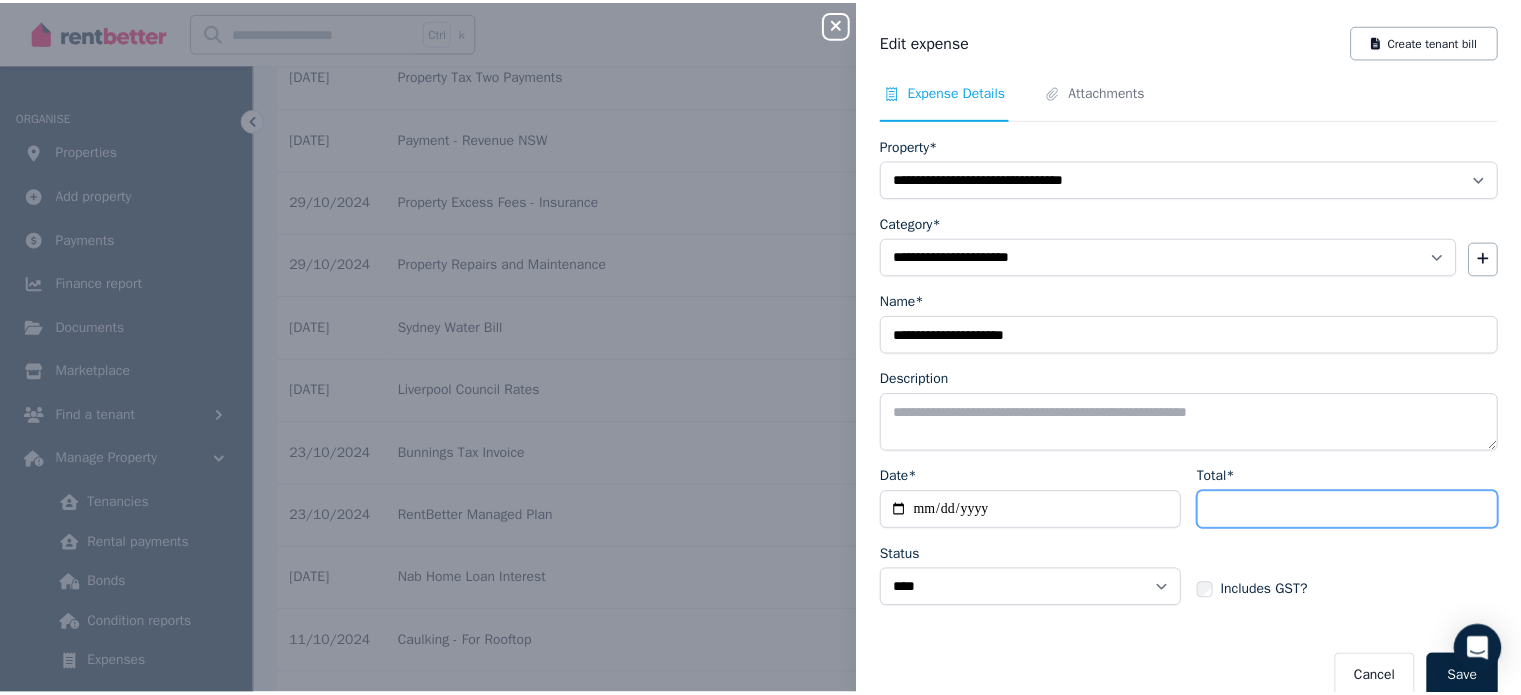scroll, scrollTop: 27, scrollLeft: 0, axis: vertical 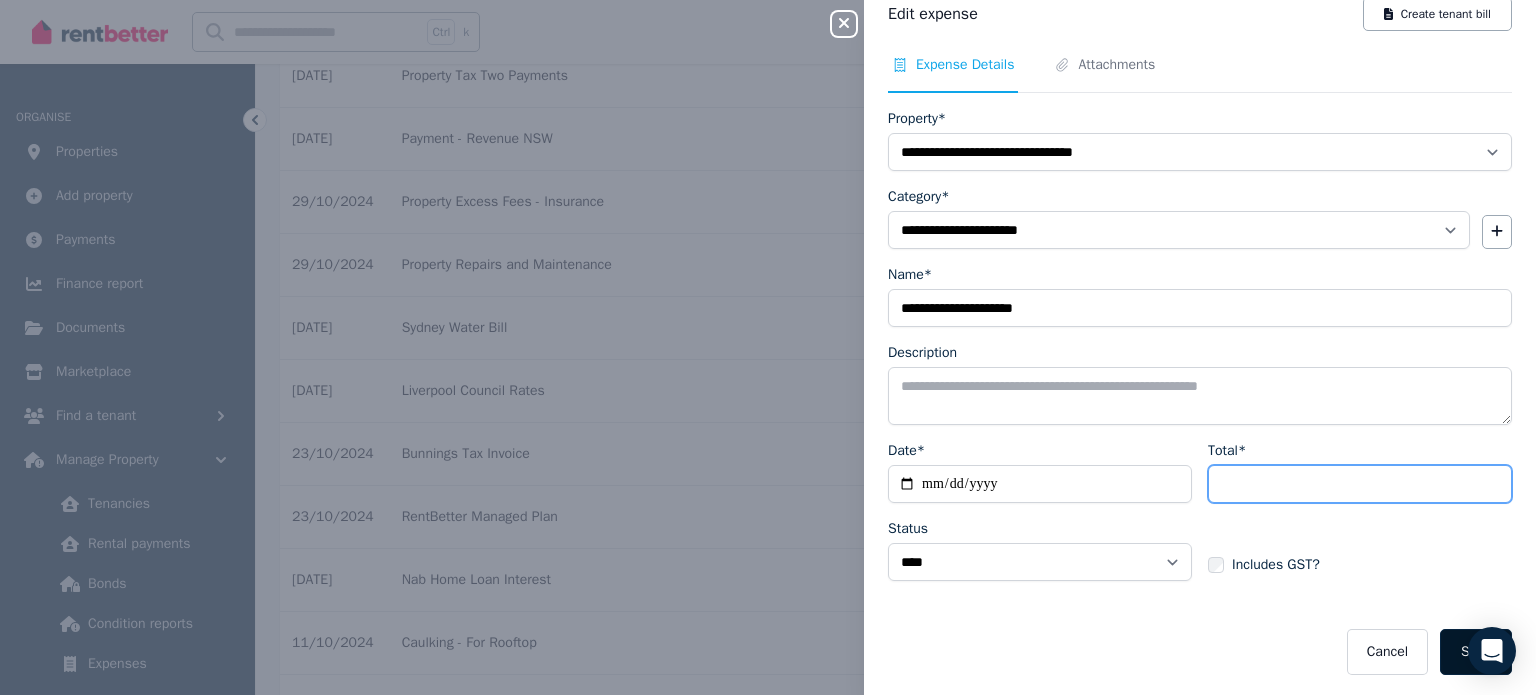 type on "********" 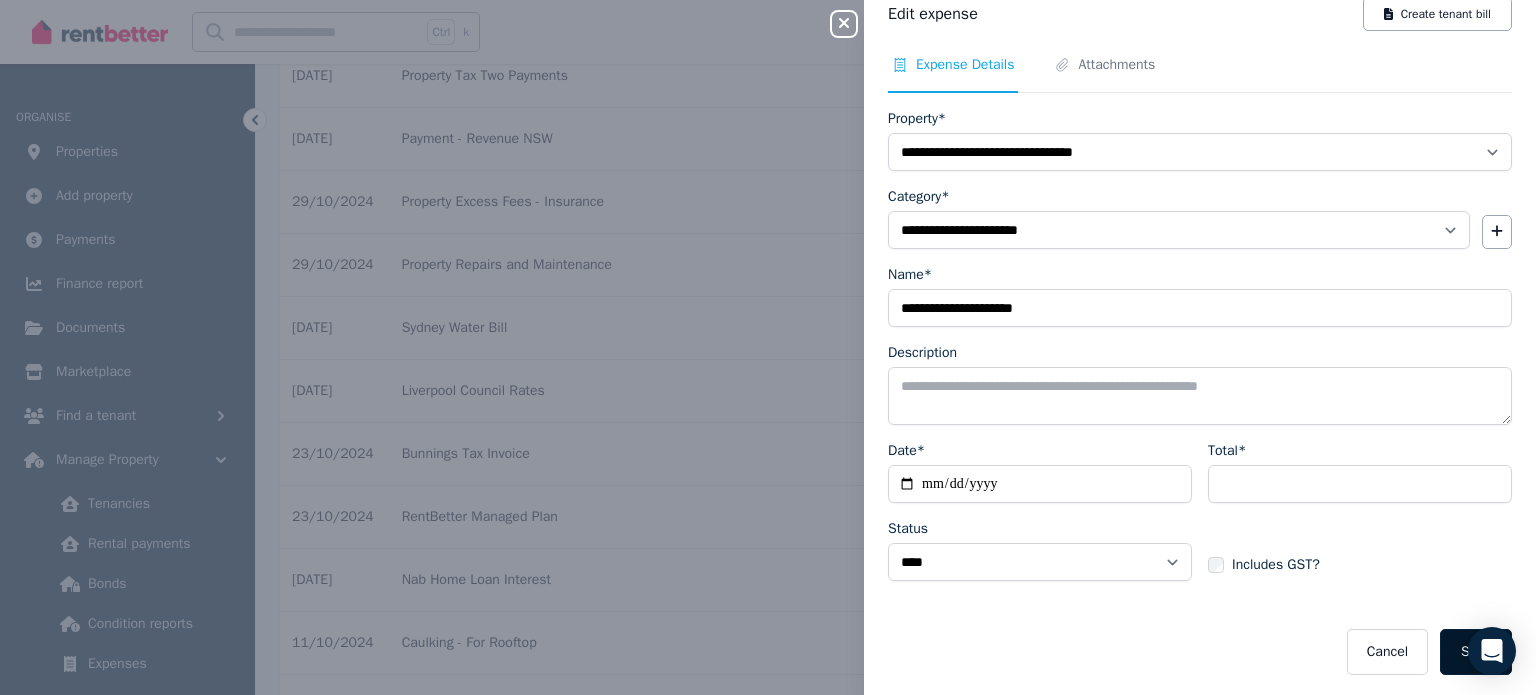 click on "Save" at bounding box center [1476, 652] 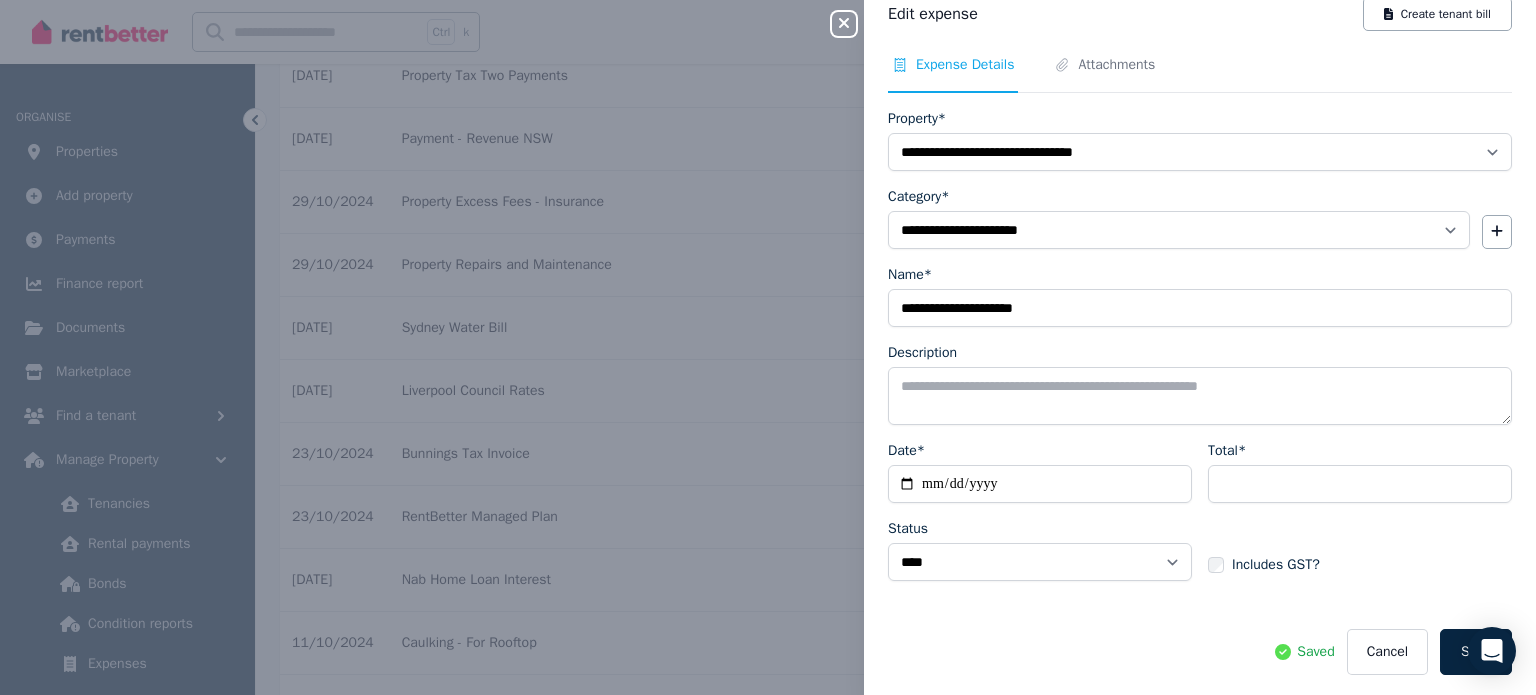 click 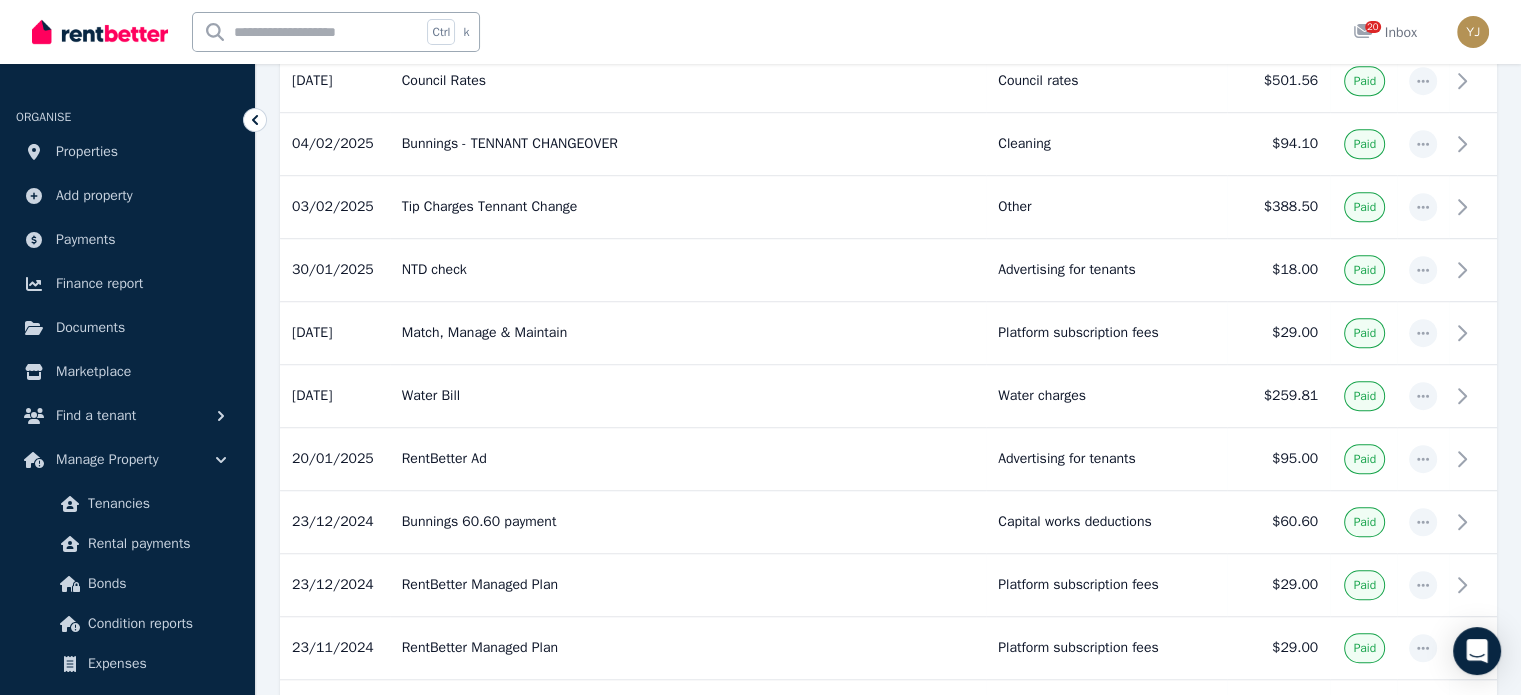 scroll, scrollTop: 1215, scrollLeft: 0, axis: vertical 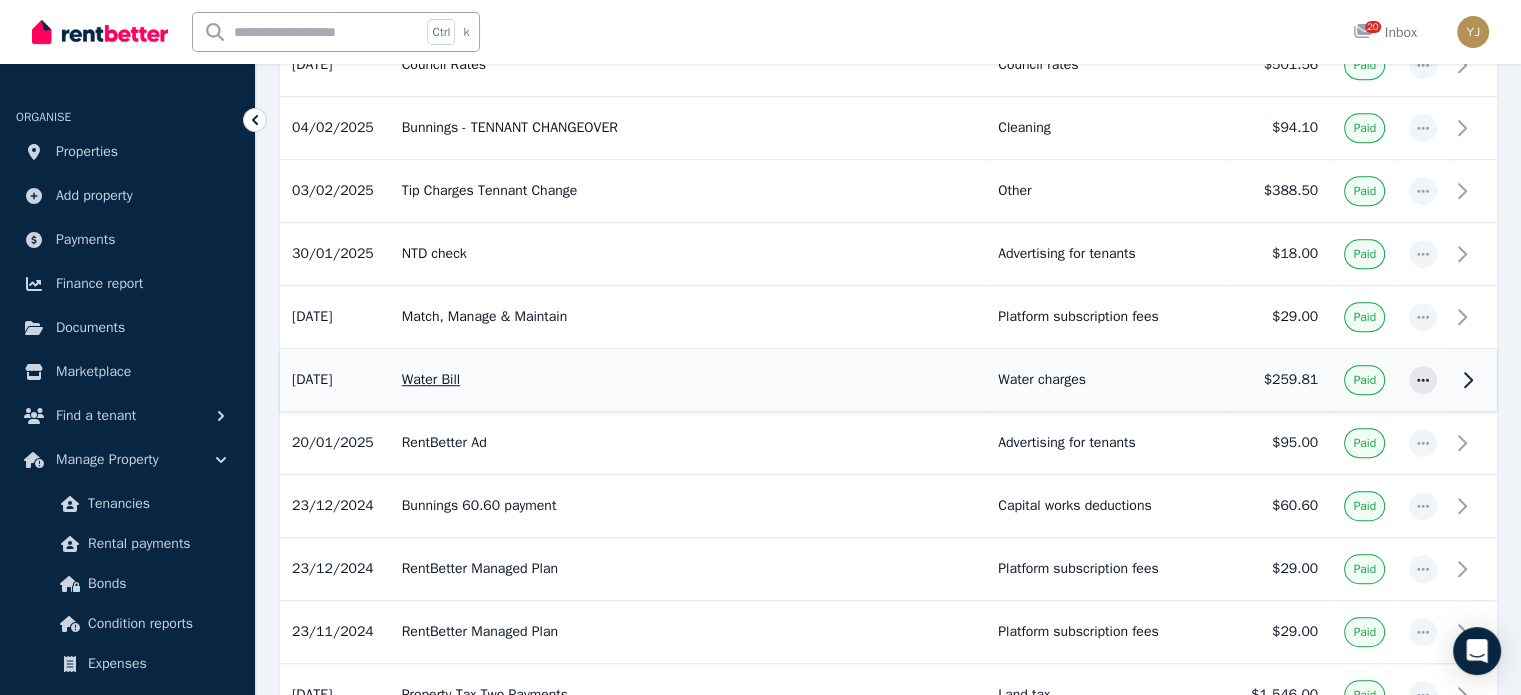 click on "[DATE] Water Bill Water charges" at bounding box center (688, 380) 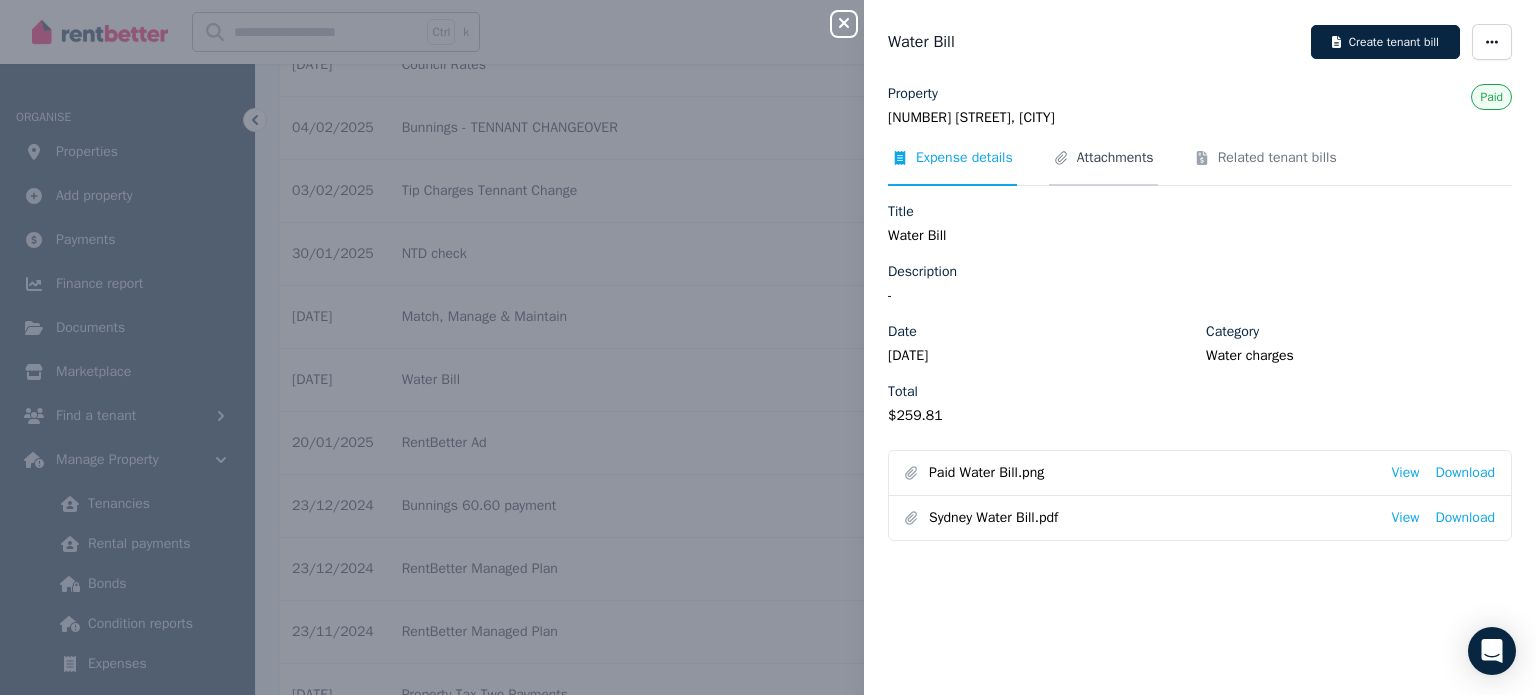 click on "Attachments" at bounding box center (1115, 158) 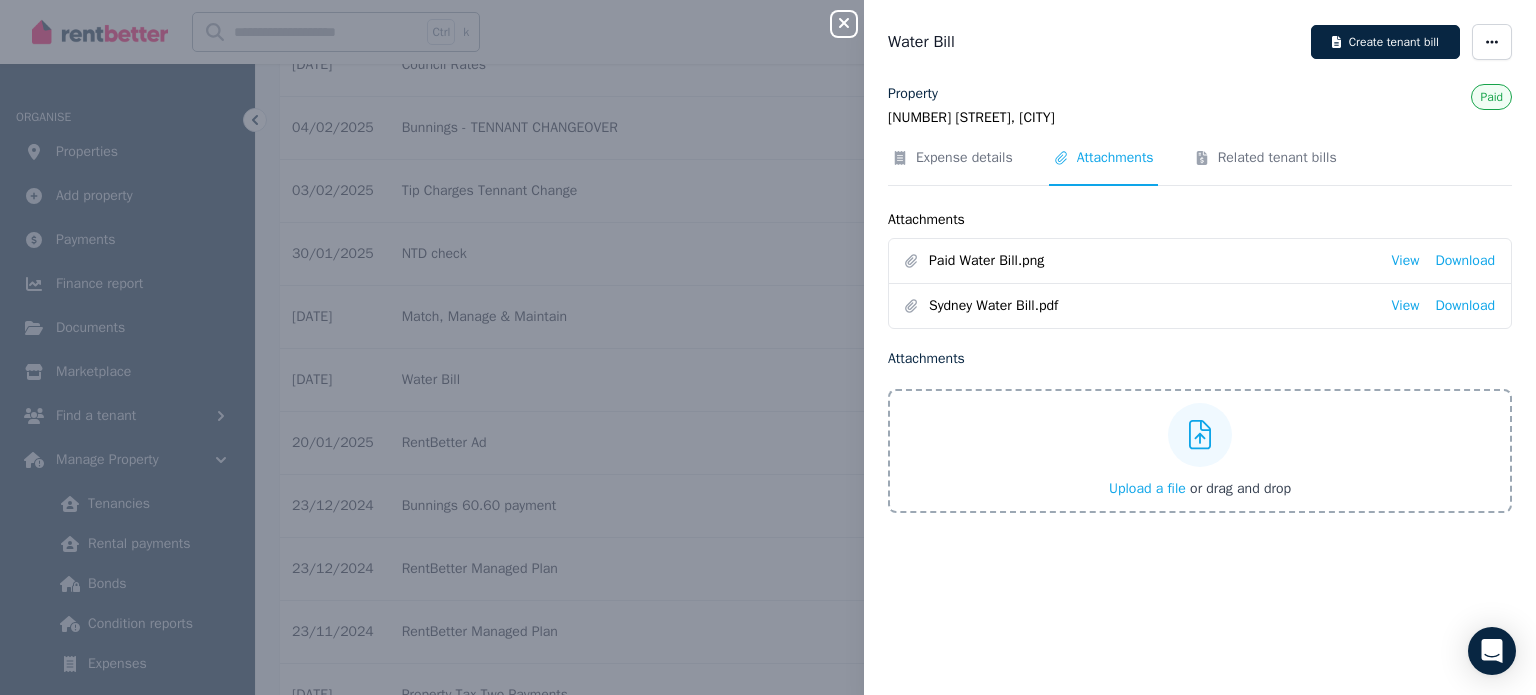 click on "Property [NUMBER] [STREET], [CITY] Paid Expense details Attachments Related tenant bills Attachments Paid Water Bill.png View Download Sydney Water Bill.pdf View Download Attachments Upload a file   or drag and drop" at bounding box center [768, 347] 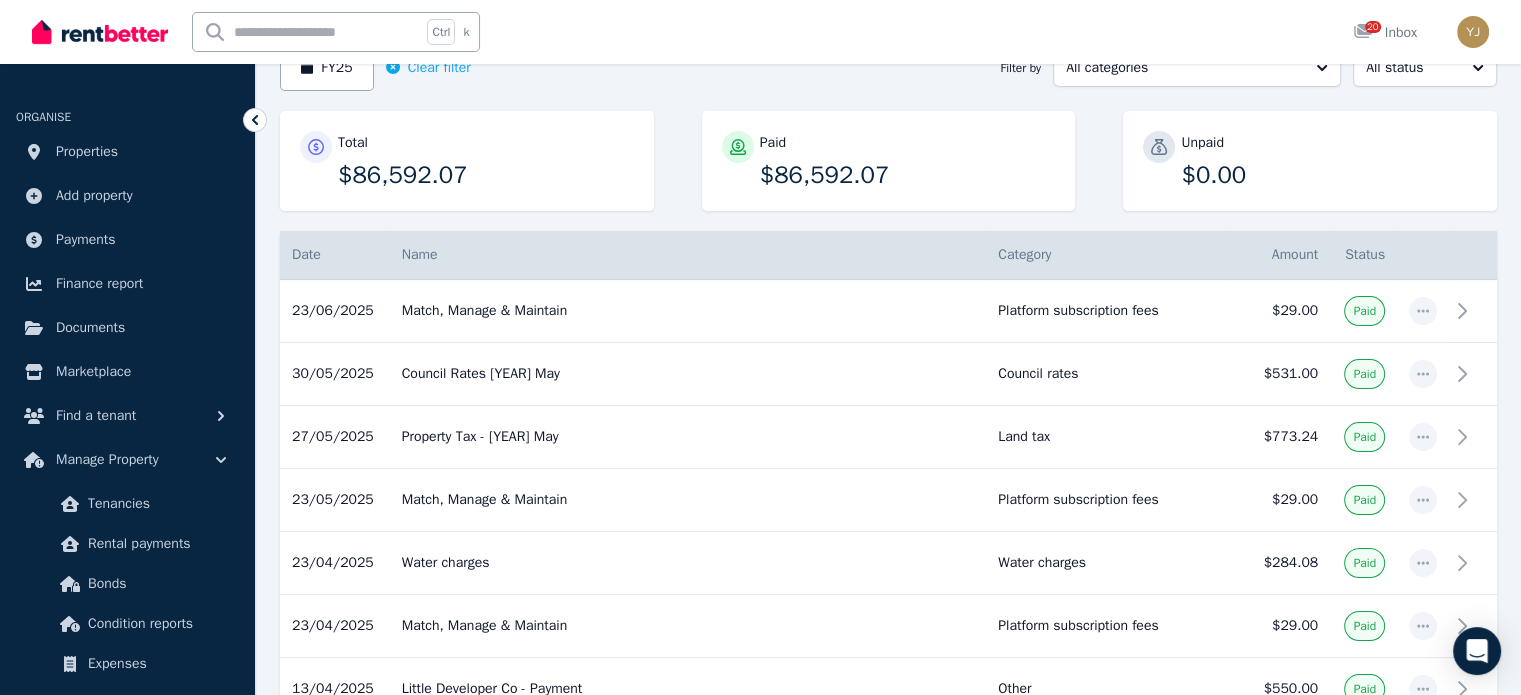 scroll, scrollTop: 208, scrollLeft: 0, axis: vertical 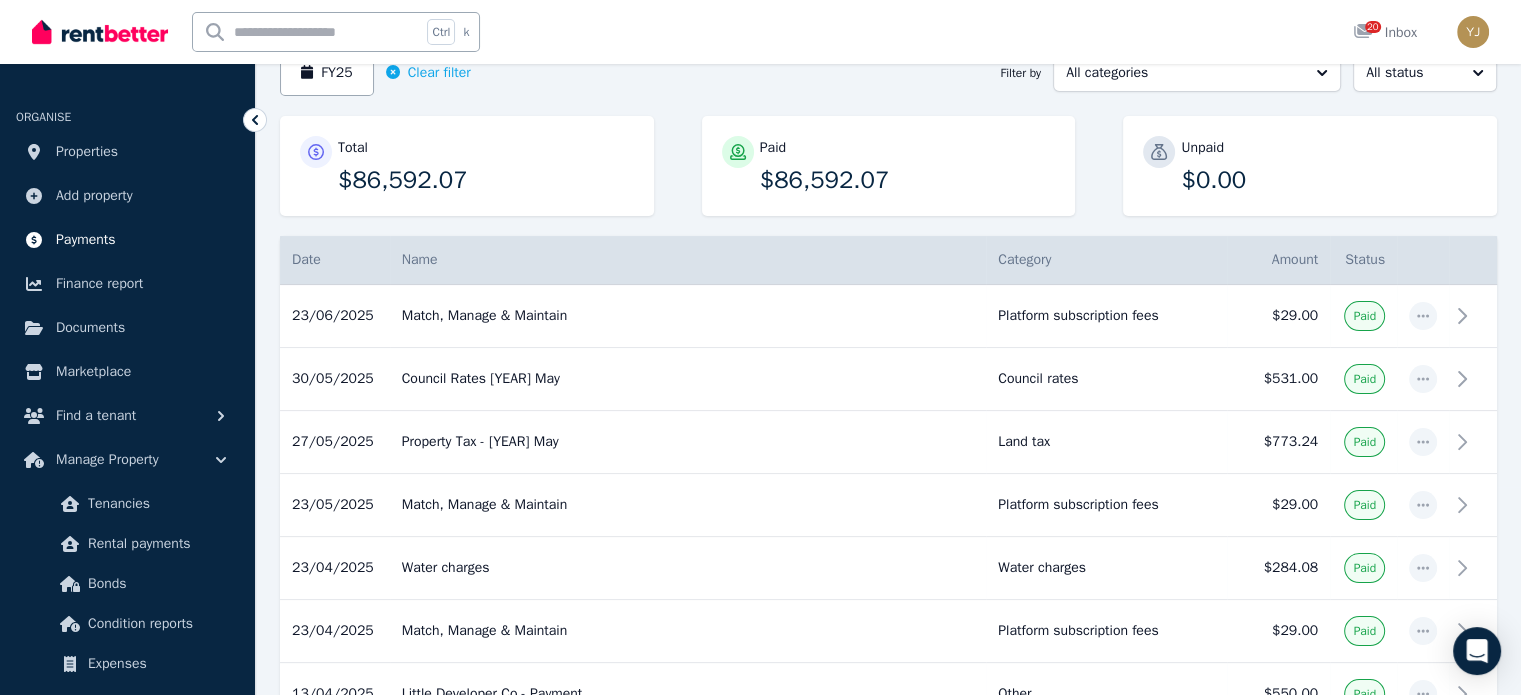 click on "Payments" at bounding box center [86, 240] 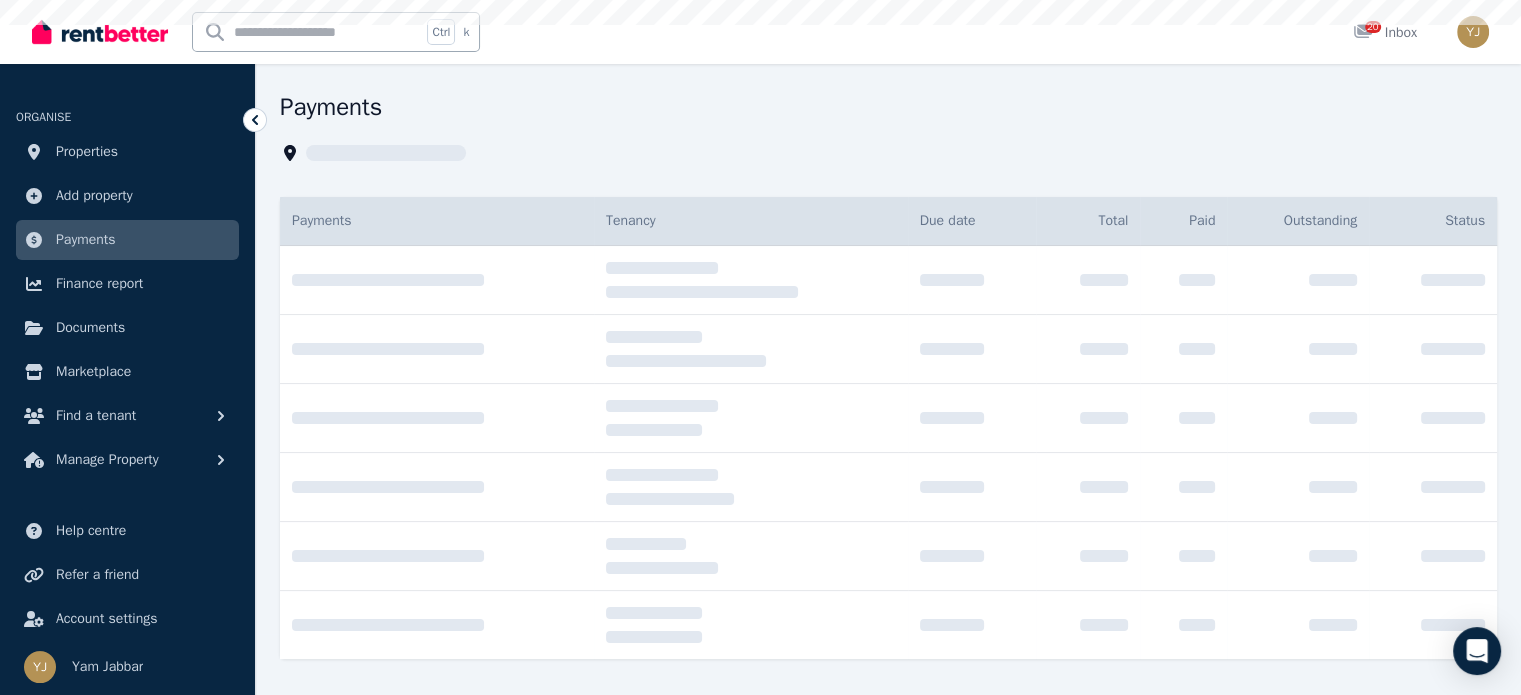 scroll, scrollTop: 0, scrollLeft: 0, axis: both 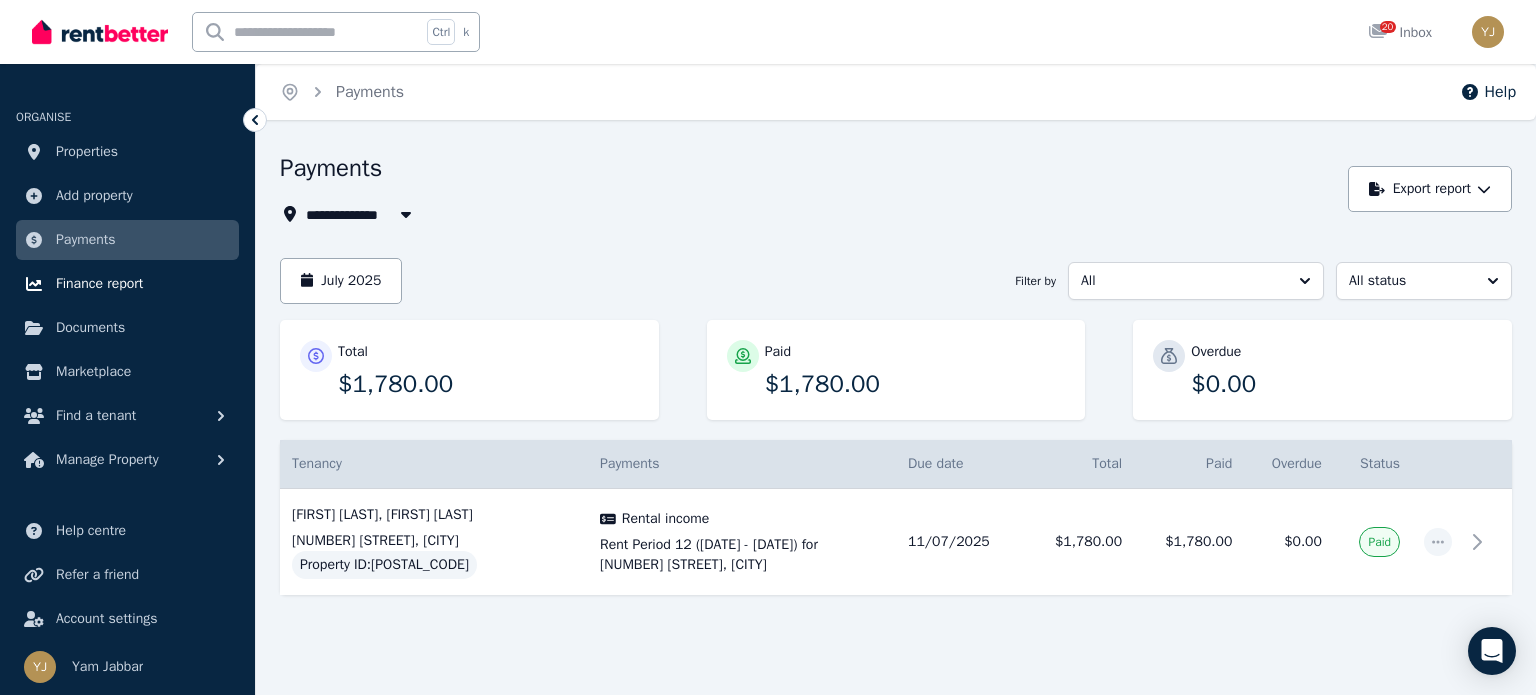 click on "Finance report" at bounding box center [99, 284] 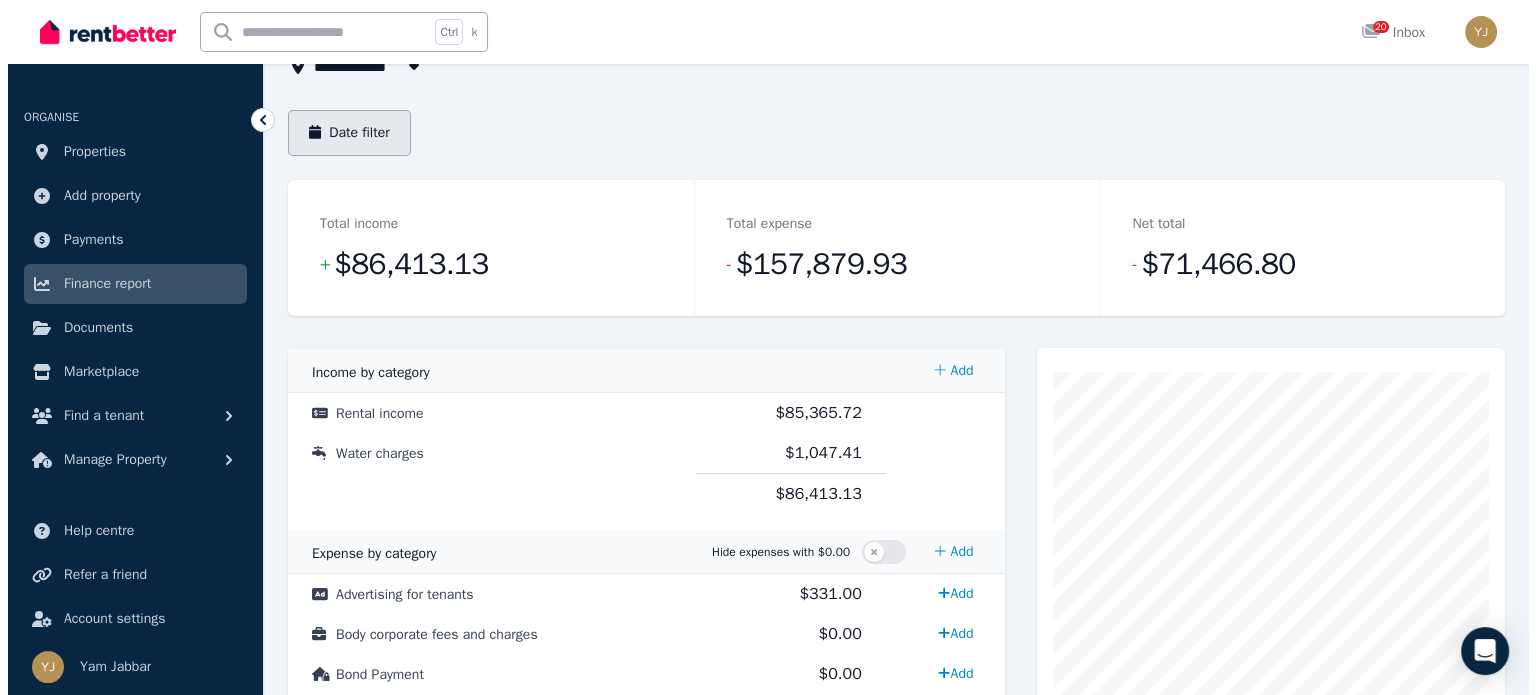 scroll, scrollTop: 148, scrollLeft: 0, axis: vertical 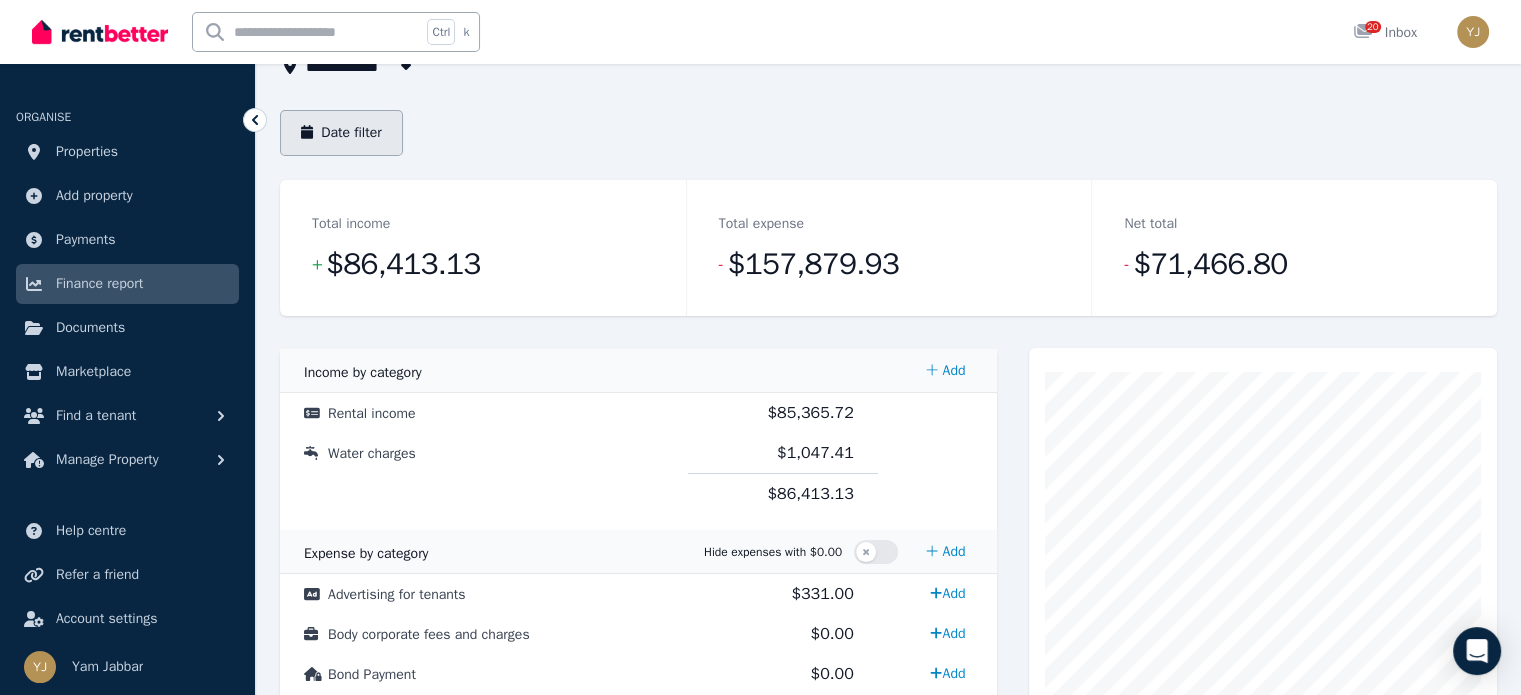 click on "Date filter" at bounding box center (341, 133) 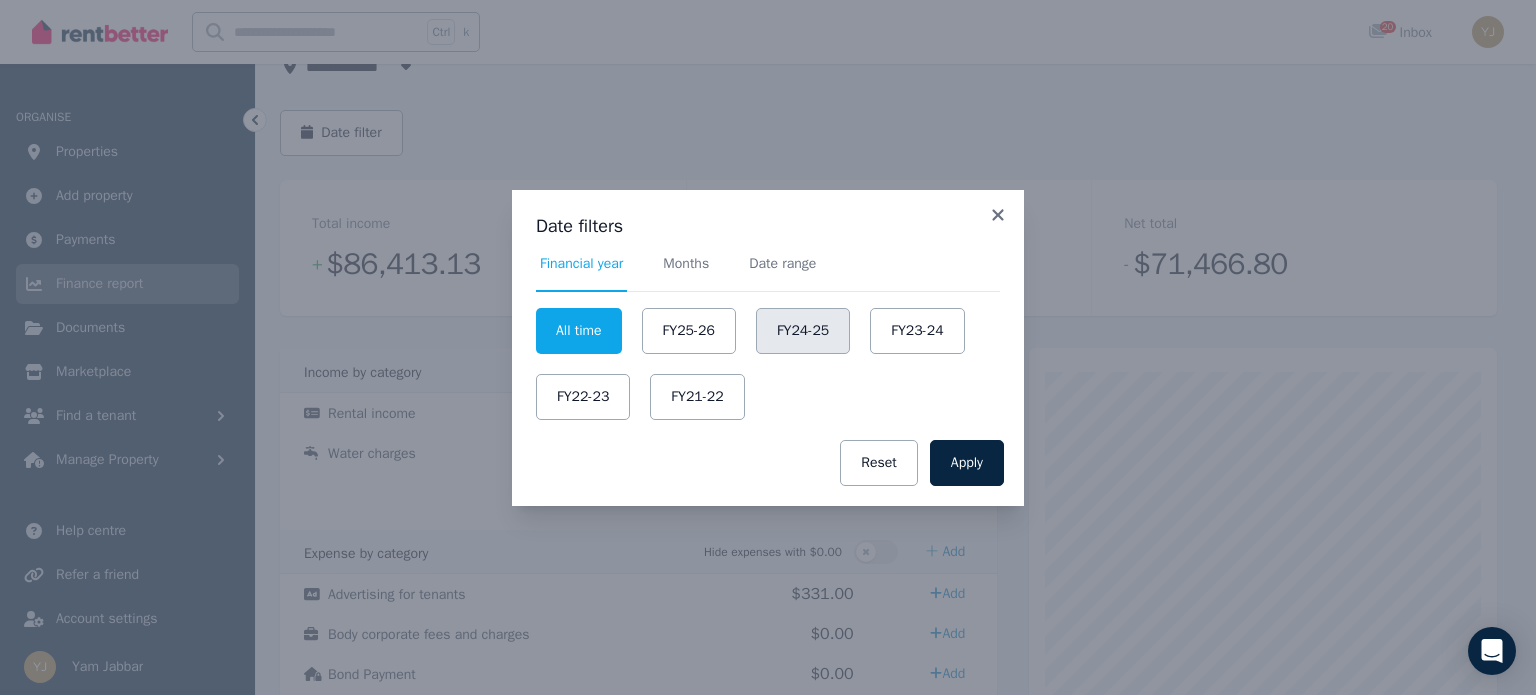 click on "FY24-25" at bounding box center (803, 331) 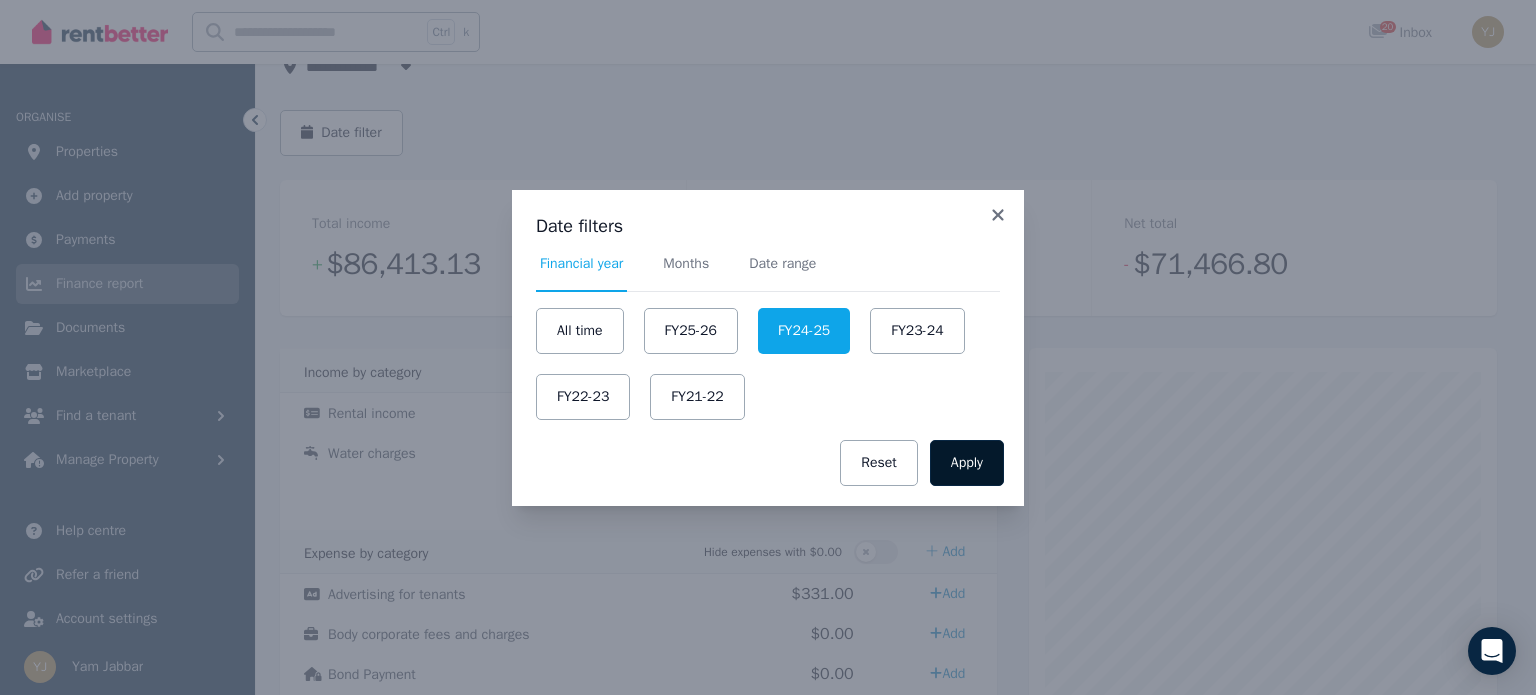 click on "Apply" at bounding box center (967, 463) 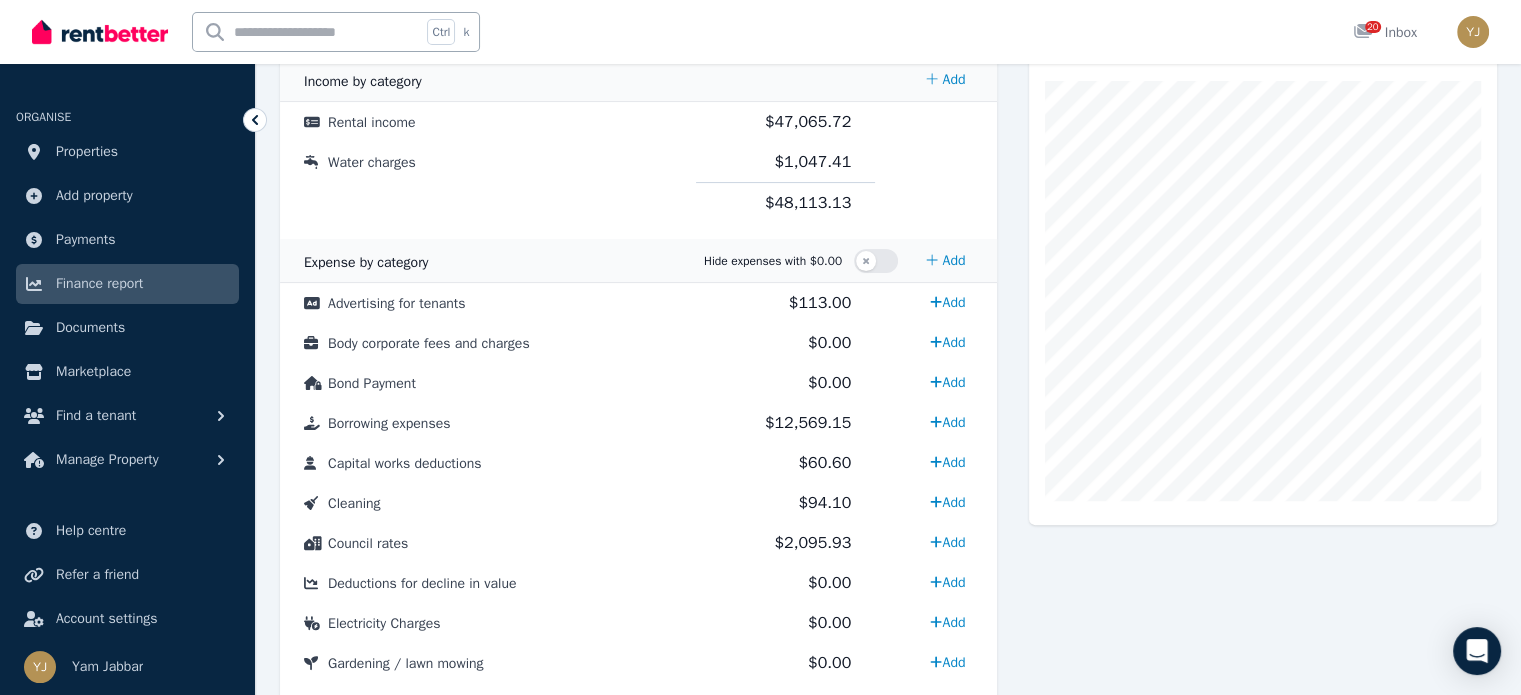 scroll, scrollTop: 440, scrollLeft: 0, axis: vertical 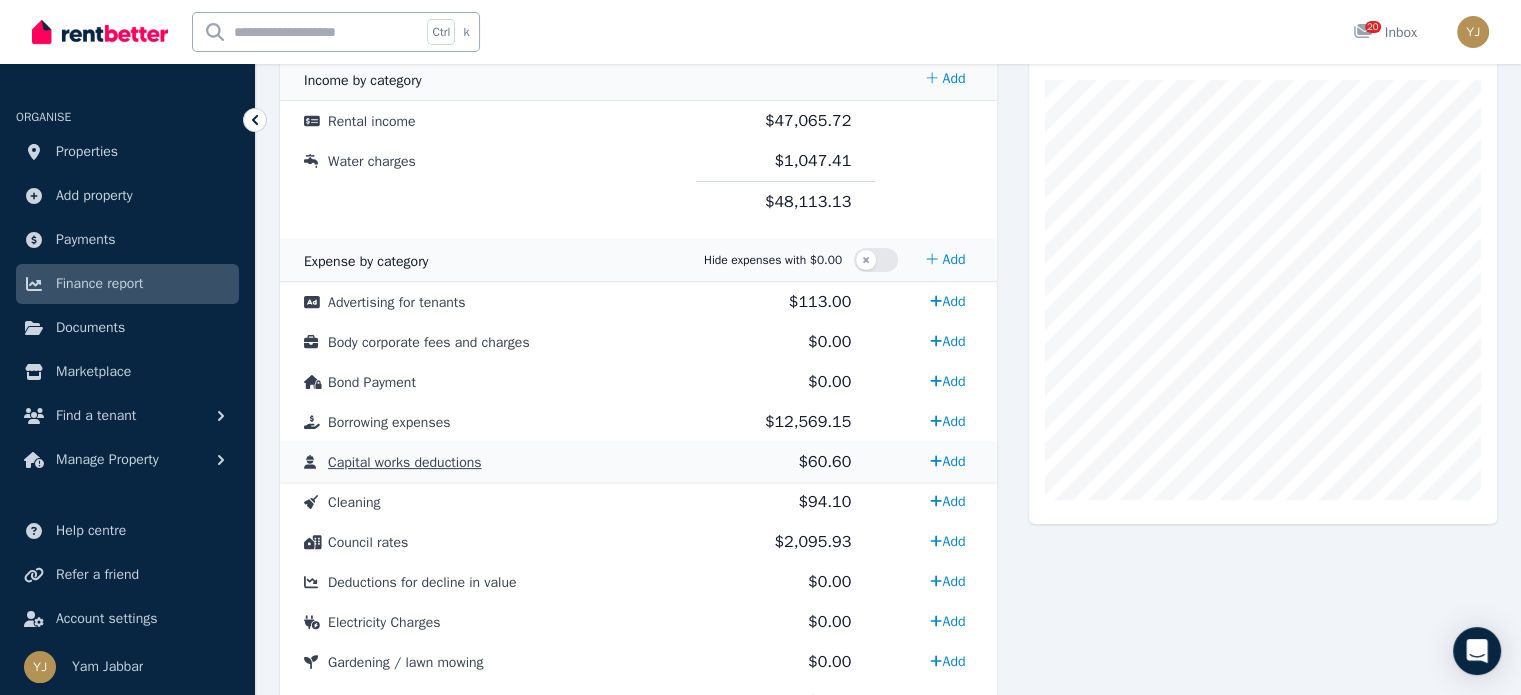 click on "$60.60" at bounding box center [785, 462] 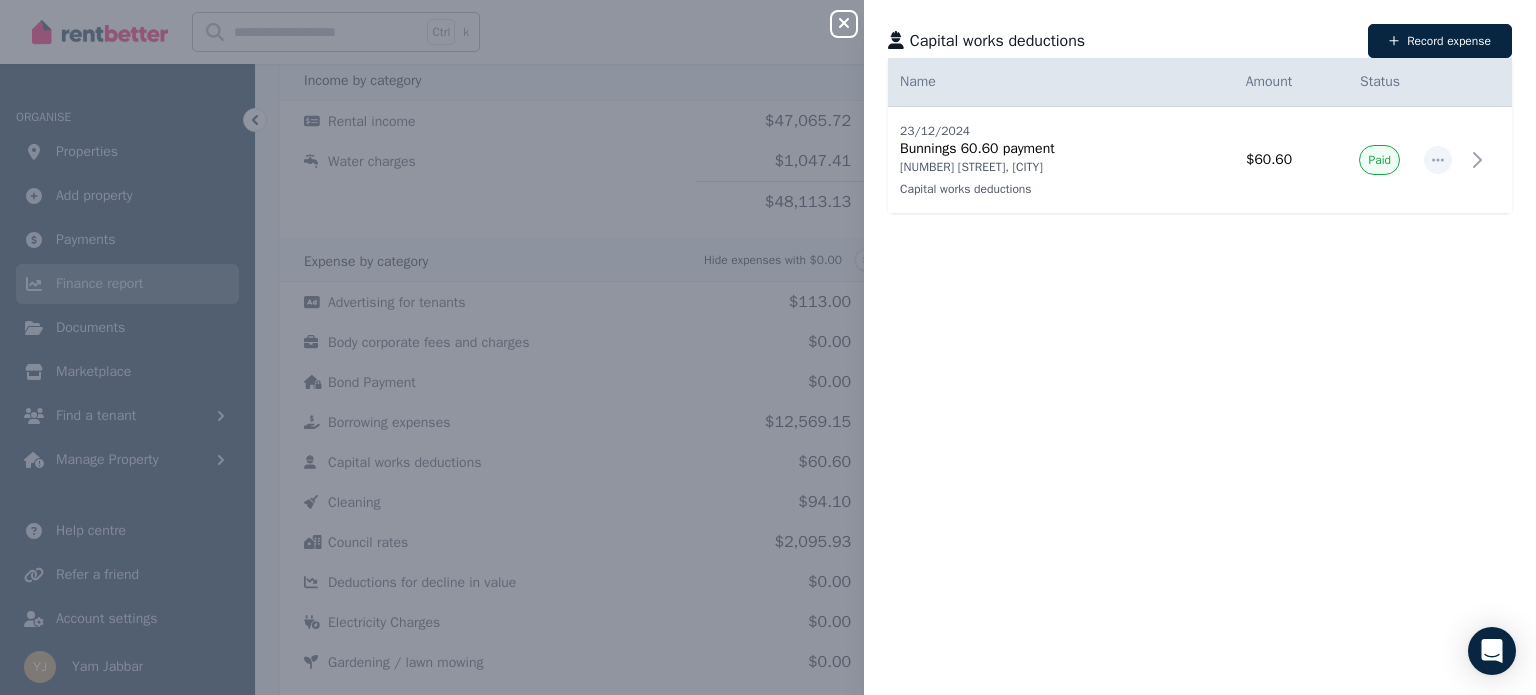 click on "Capital works deductions Record expense Date Name Address Category Amount Status [DATE] [DATE] Bunnings 60.60 payment [NUMBER] [STREET], [CITY] Capital works deductions [NUMBER] [STREET], [CITY] Capital works deductions $60.60 Paid" at bounding box center [768, 347] 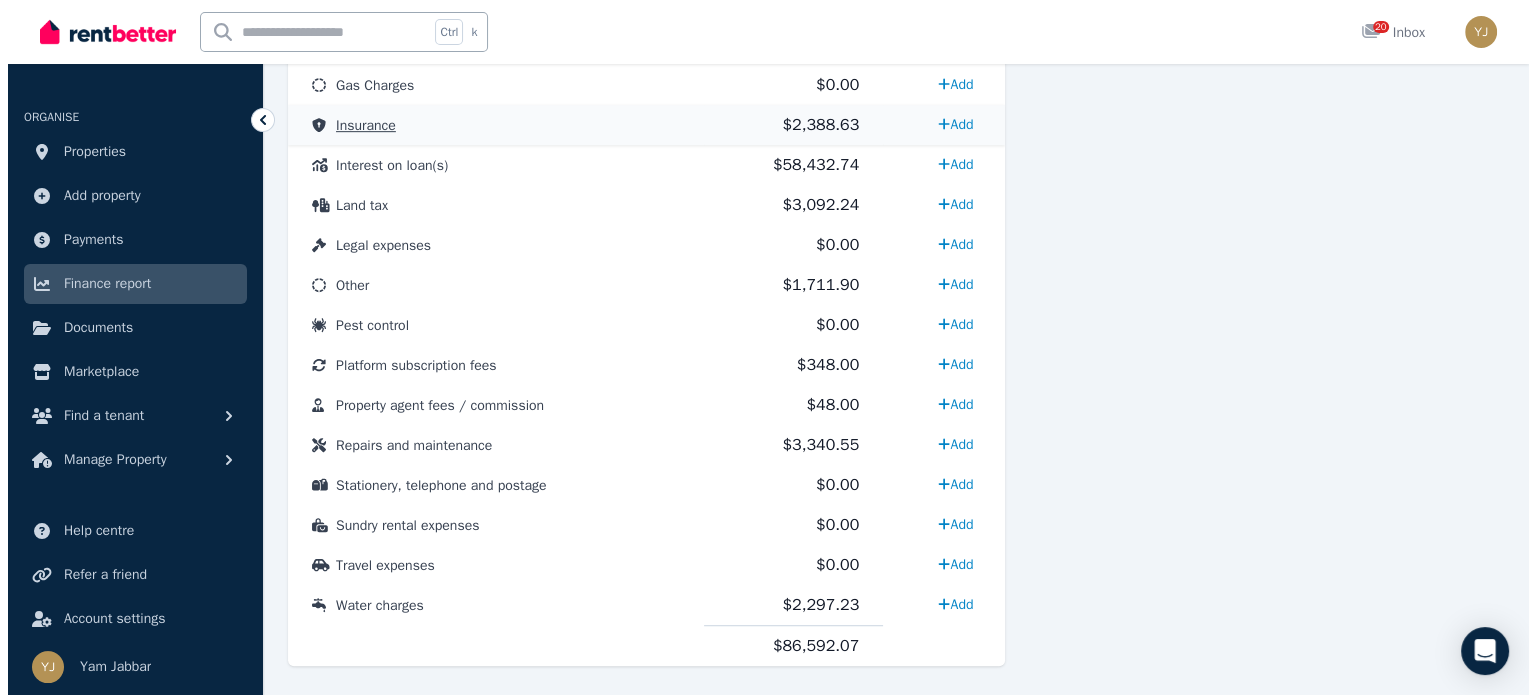 scroll, scrollTop: 1058, scrollLeft: 0, axis: vertical 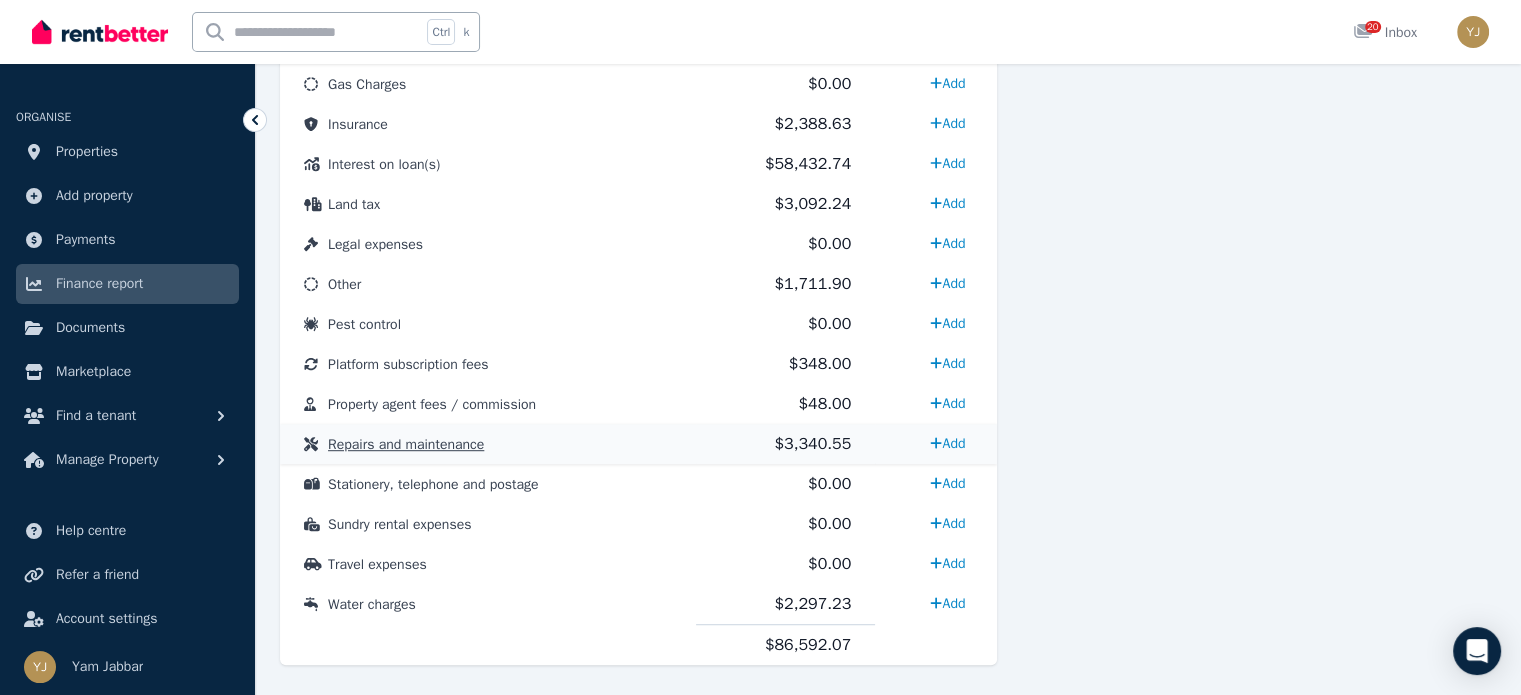 click on "$3,340.55" at bounding box center [785, 444] 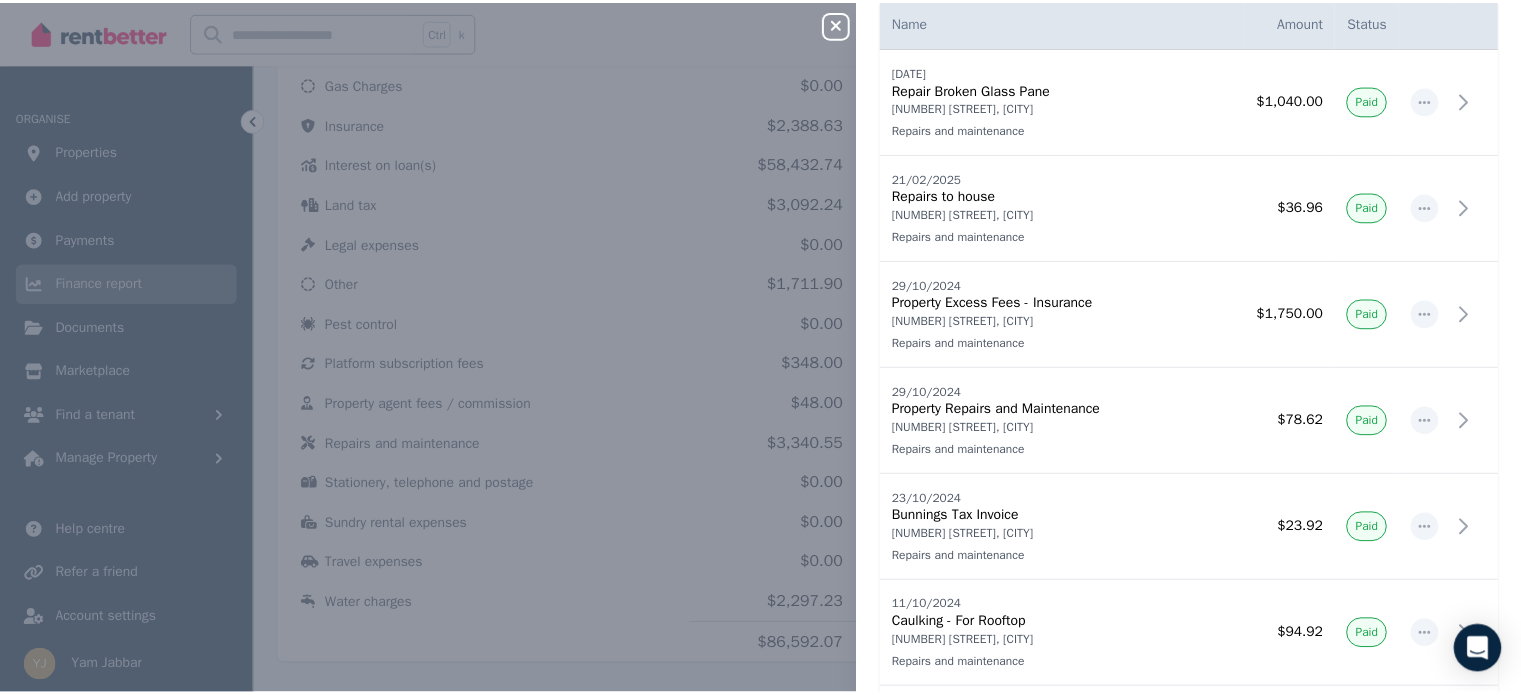 scroll, scrollTop: 0, scrollLeft: 0, axis: both 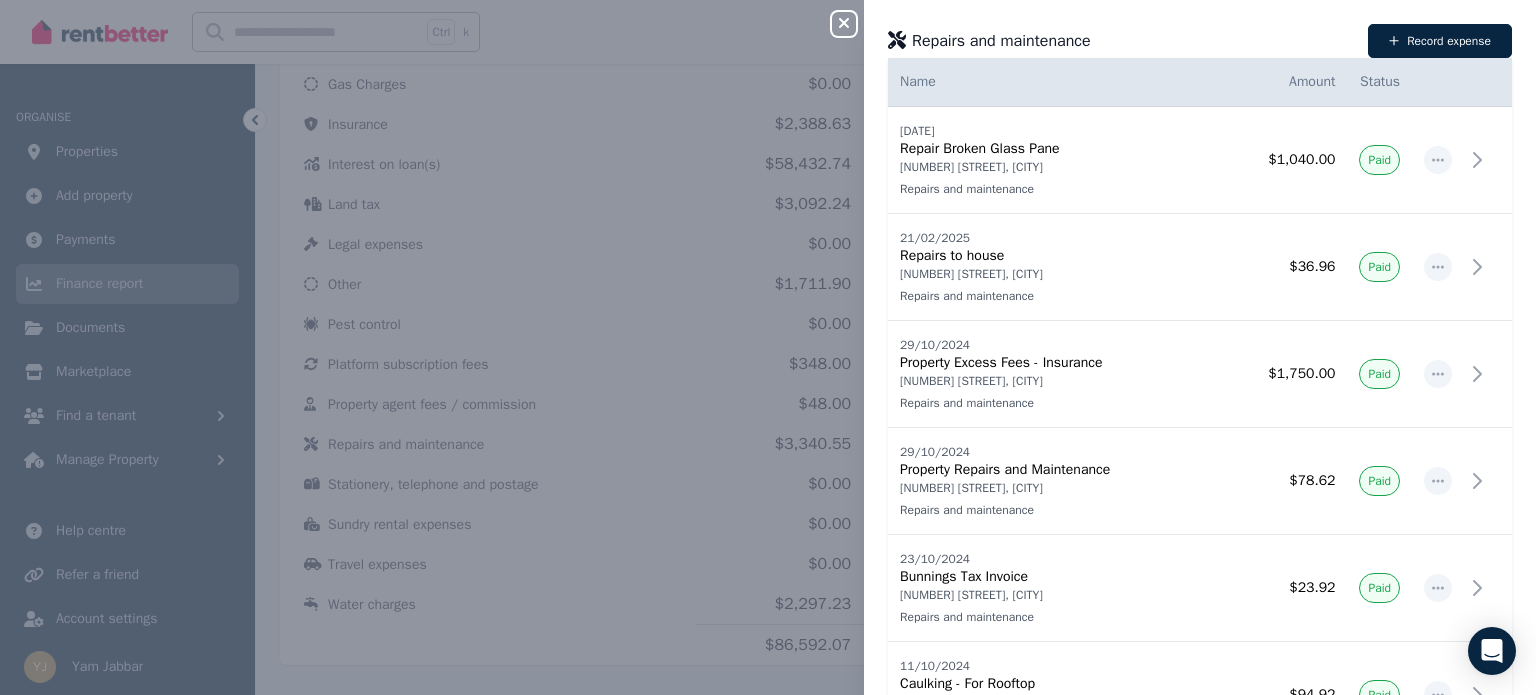 click on "Close panel" at bounding box center (844, 24) 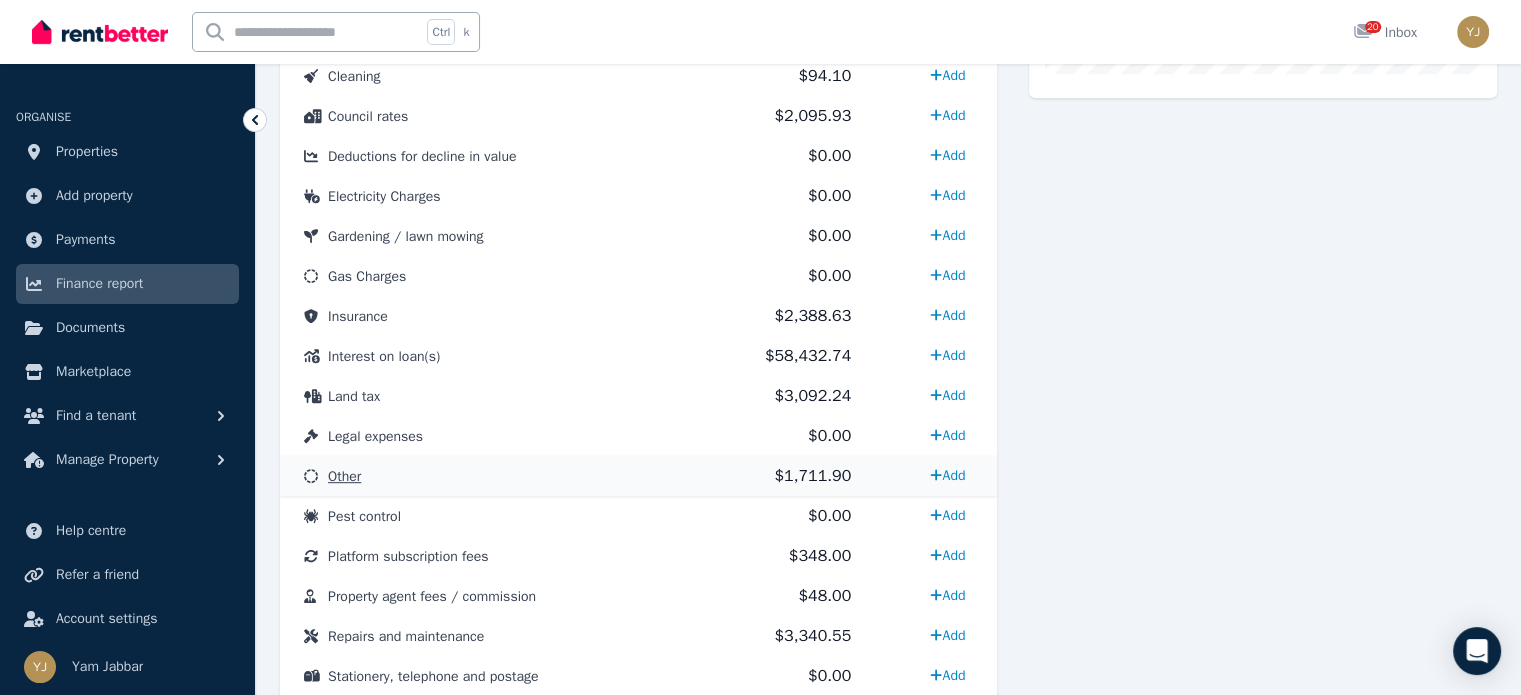 scroll, scrollTop: 865, scrollLeft: 0, axis: vertical 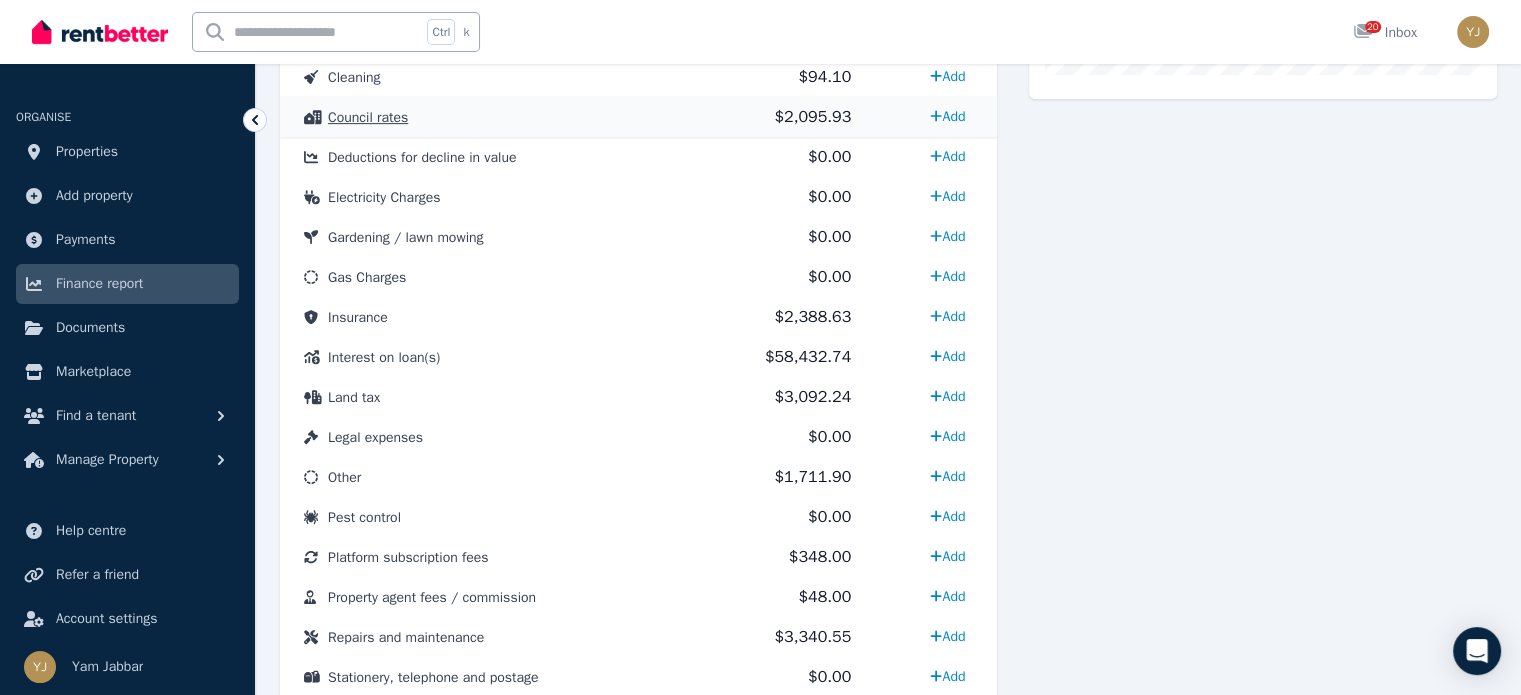 click on "Council rates" at bounding box center (488, 117) 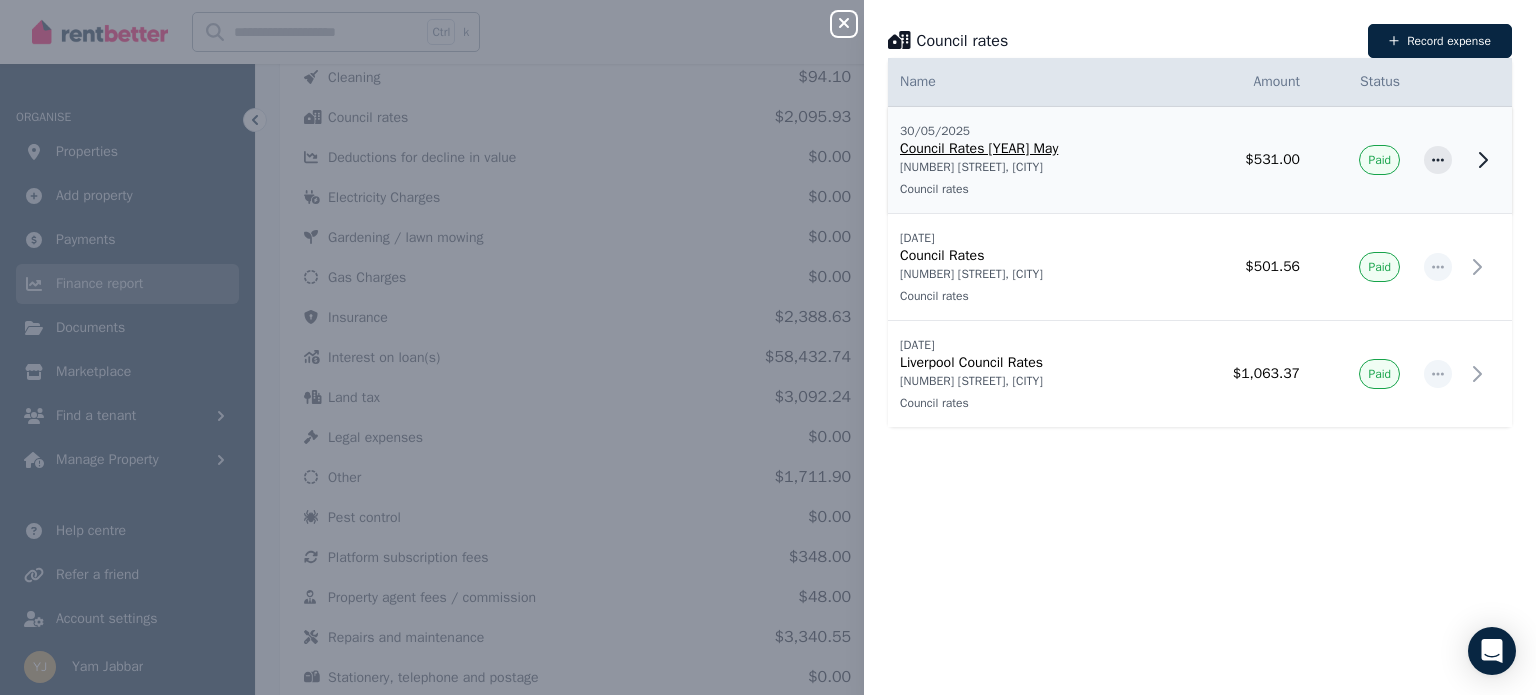 click on "Council Rates [YEAR] May" at bounding box center [1029, 149] 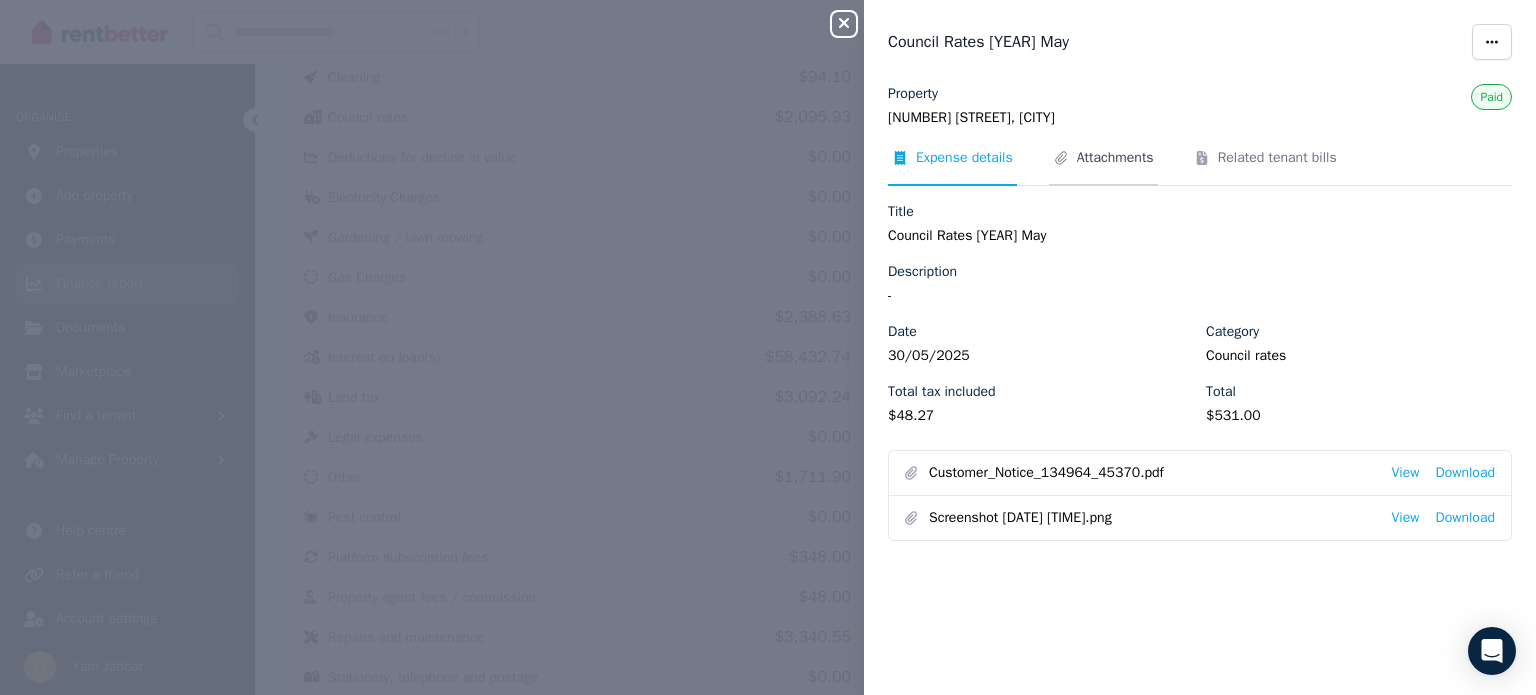 click on "Attachments" at bounding box center (1115, 158) 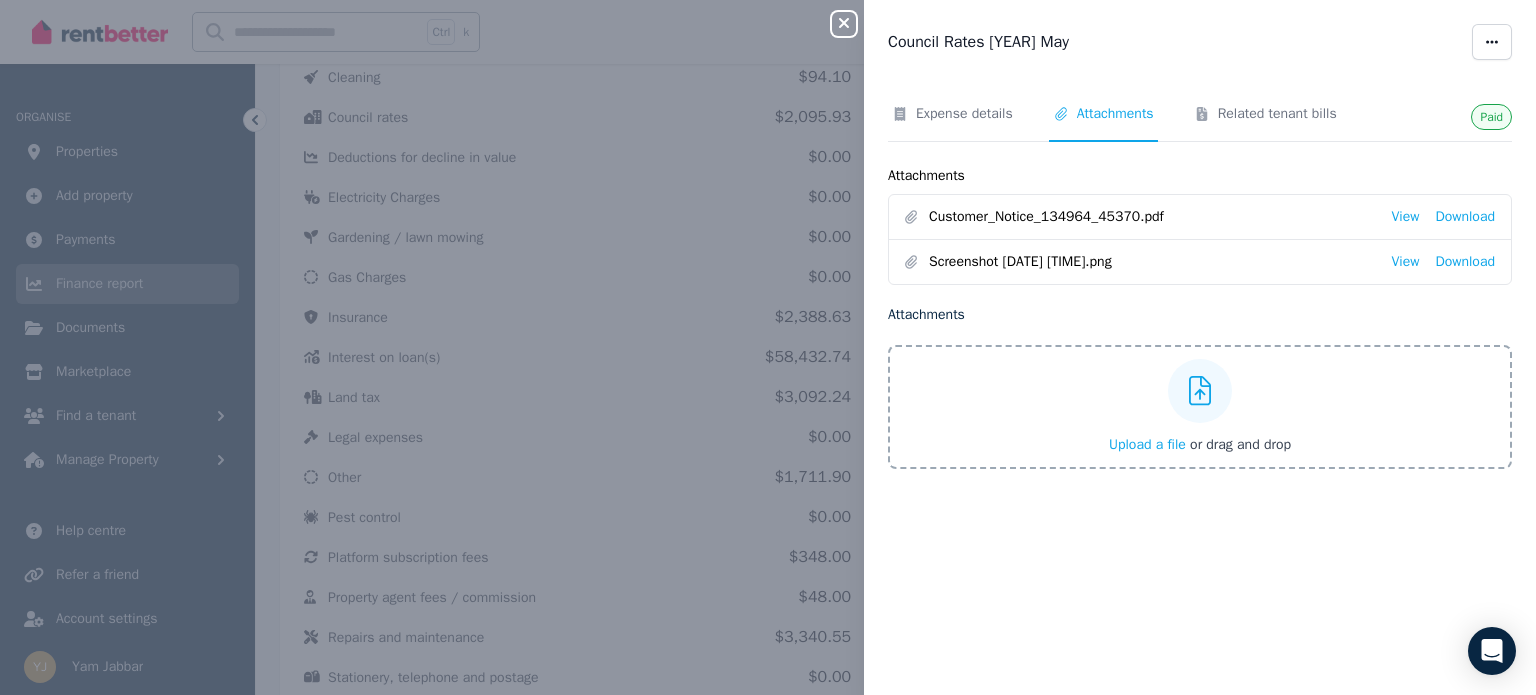 click on "Close panel" at bounding box center [844, 24] 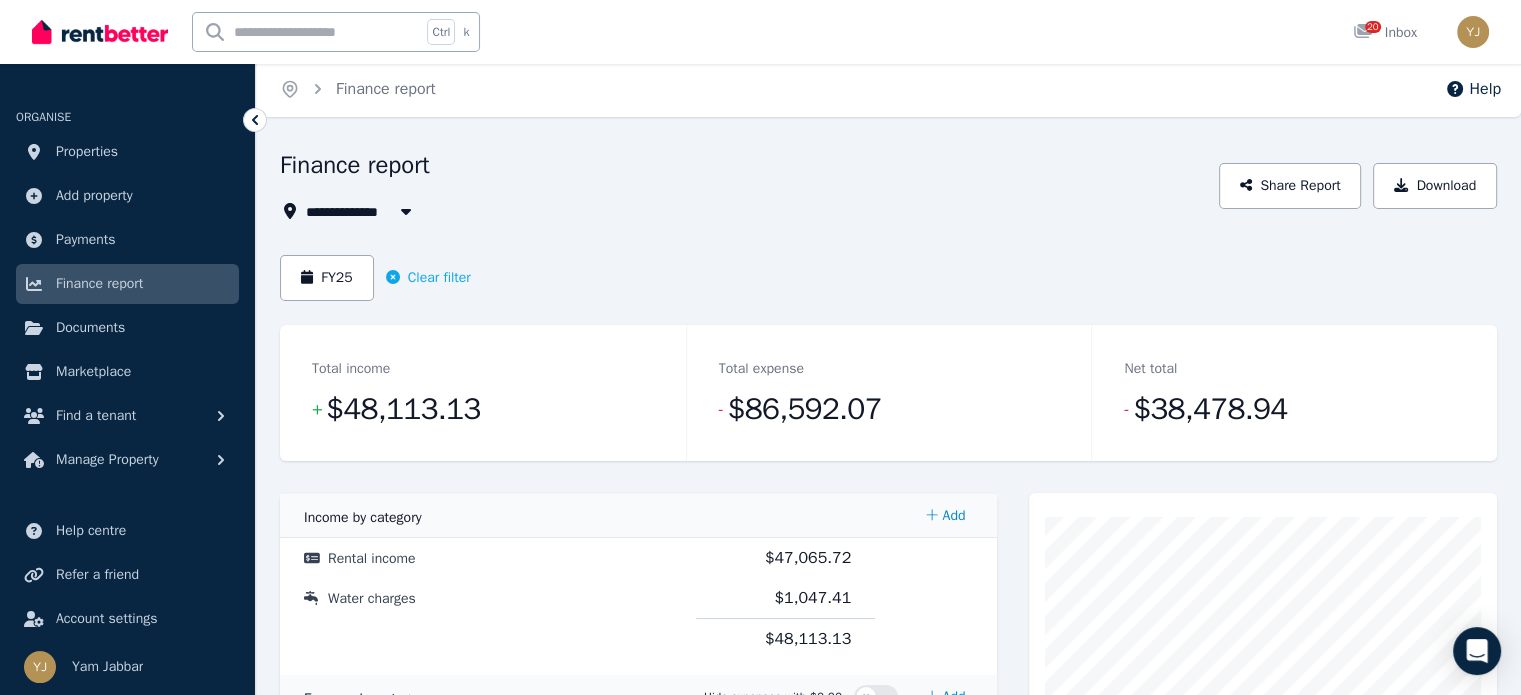 scroll, scrollTop: 0, scrollLeft: 0, axis: both 